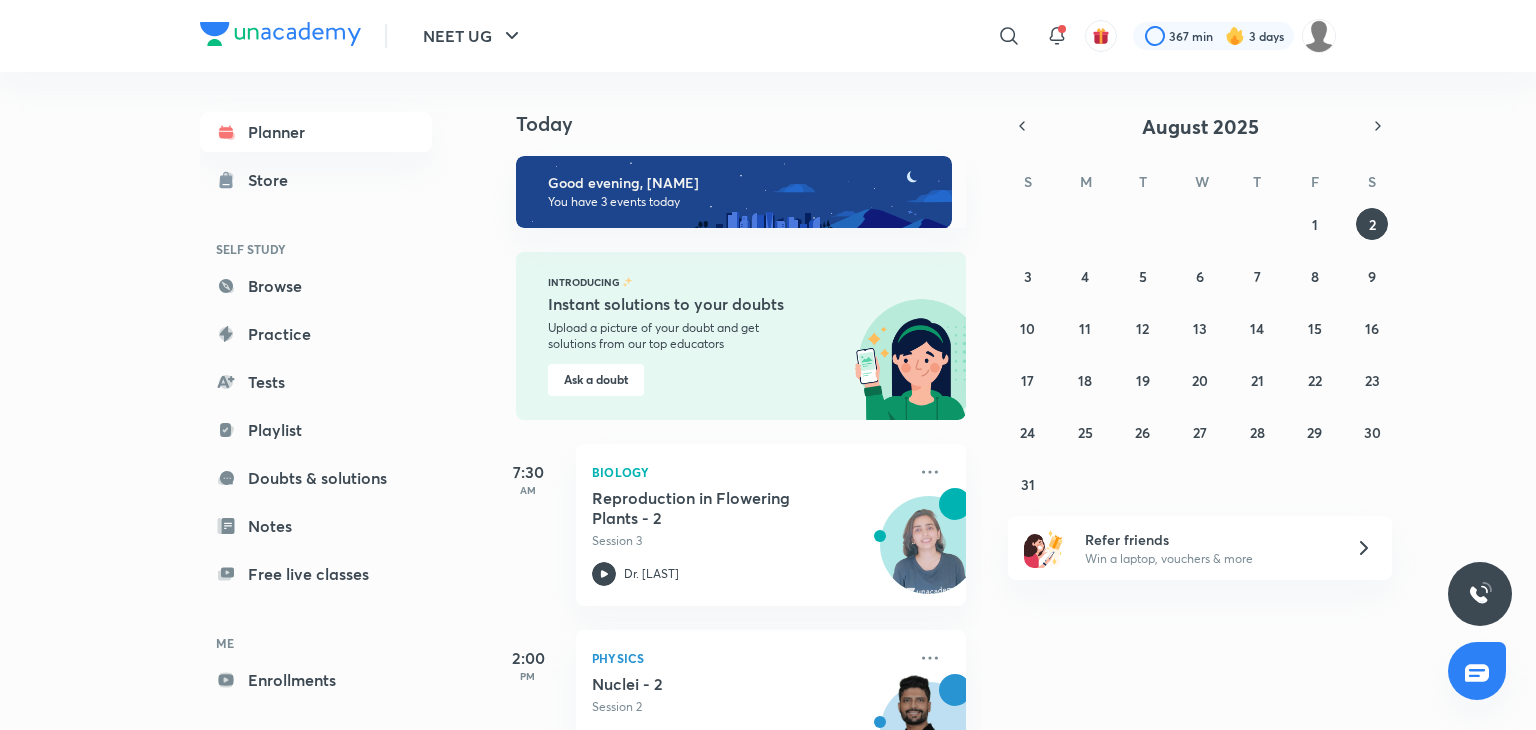 scroll, scrollTop: 0, scrollLeft: 0, axis: both 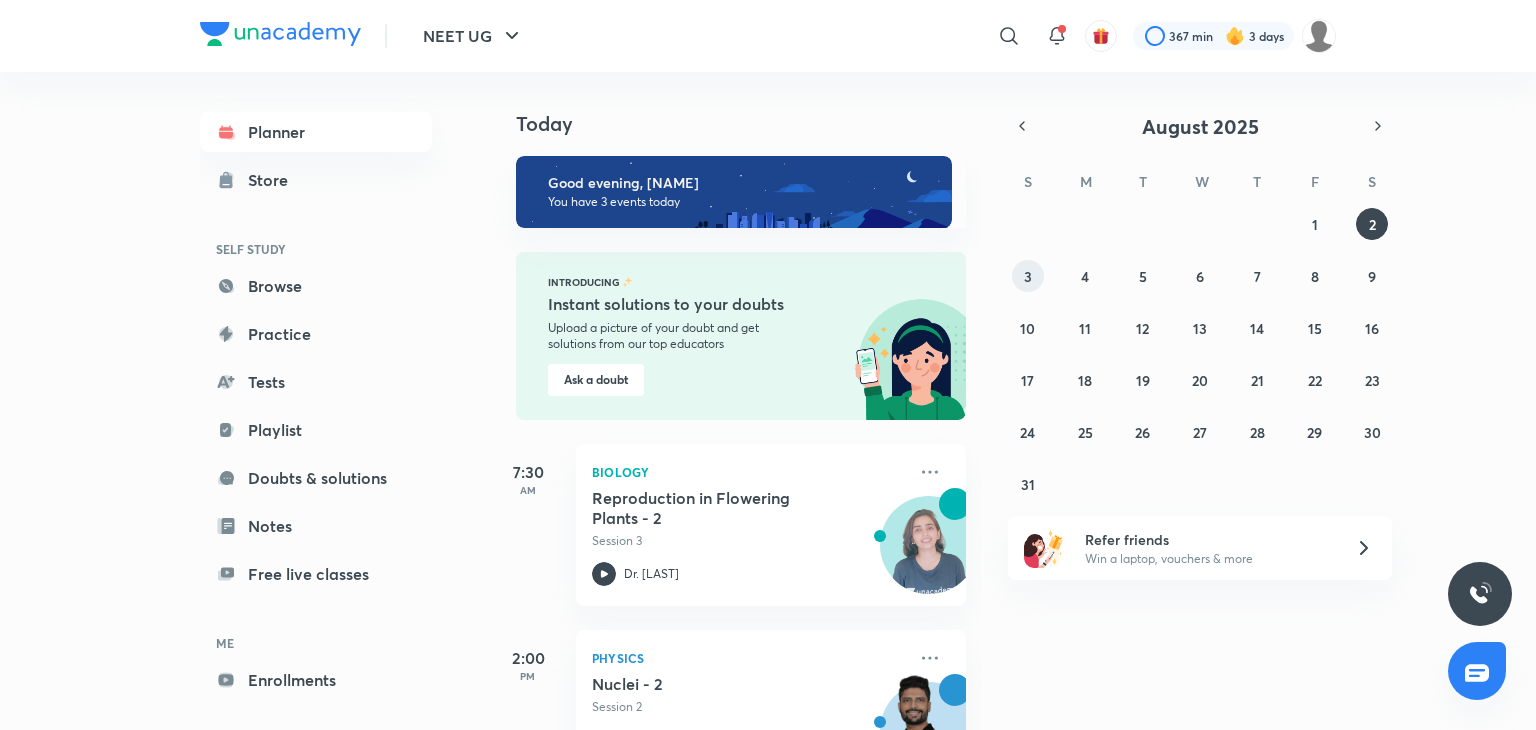 click on "3" at bounding box center (1028, 276) 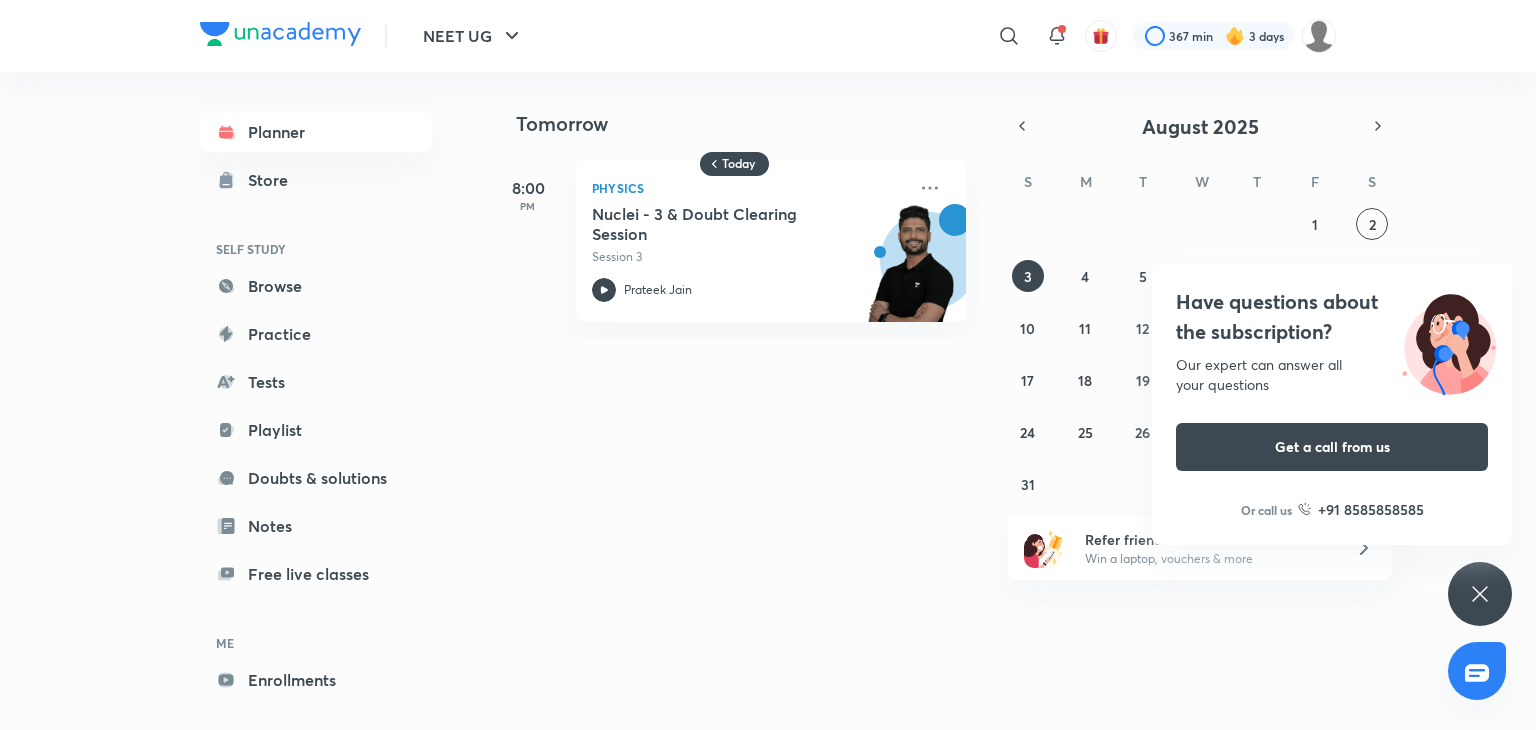 click on "Have questions about the subscription? Our expert can answer all your questions Get a call from us Or call us +91 8585858585" at bounding box center [1480, 594] 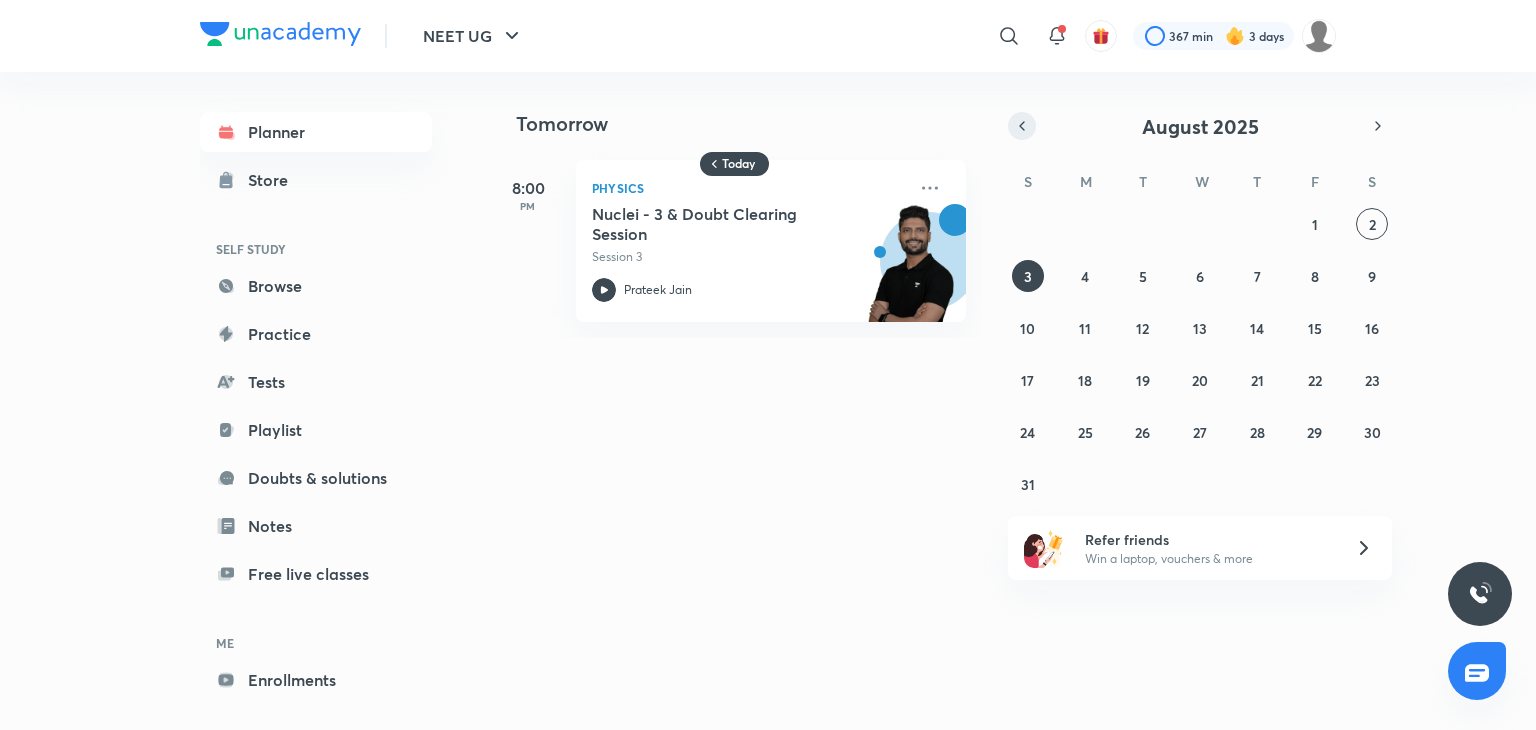 click 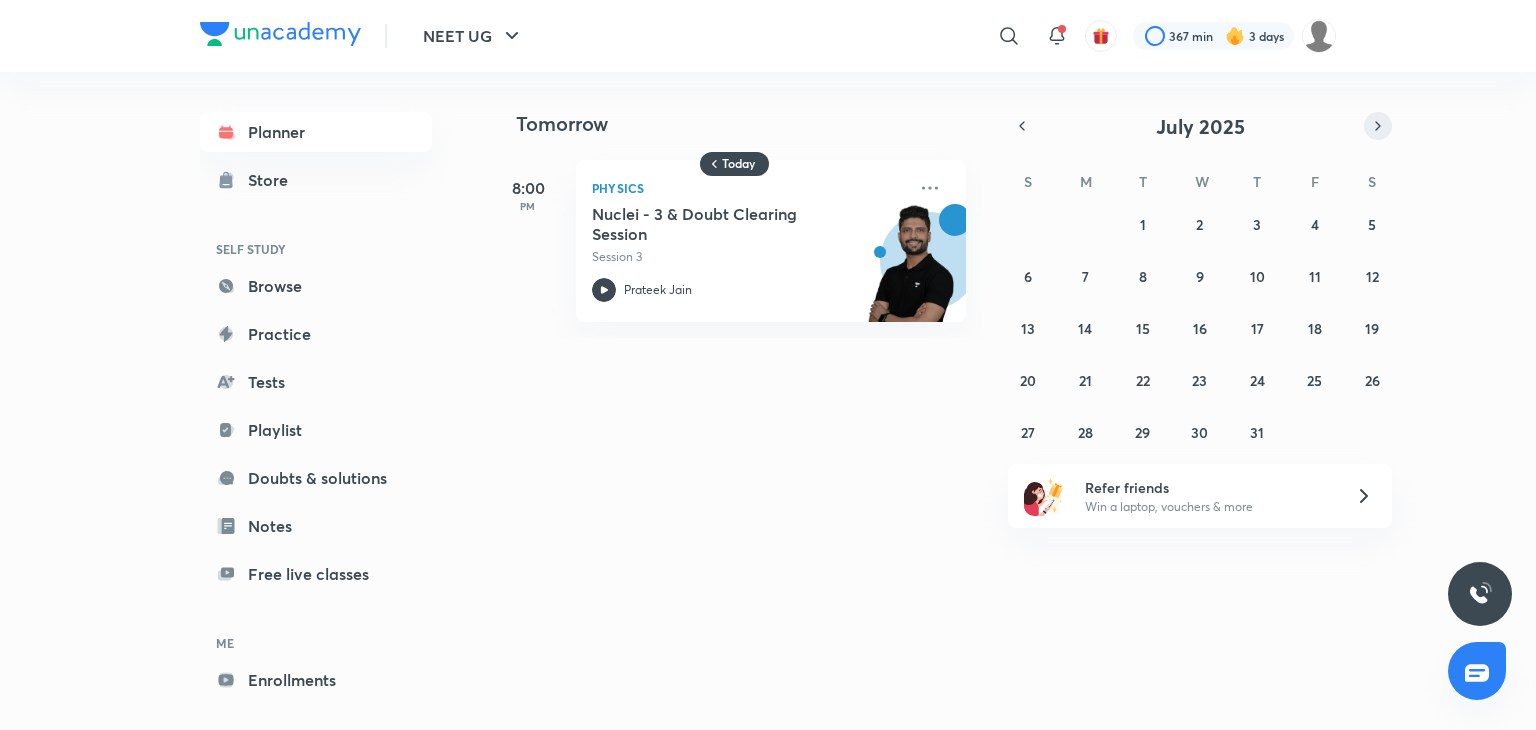 click 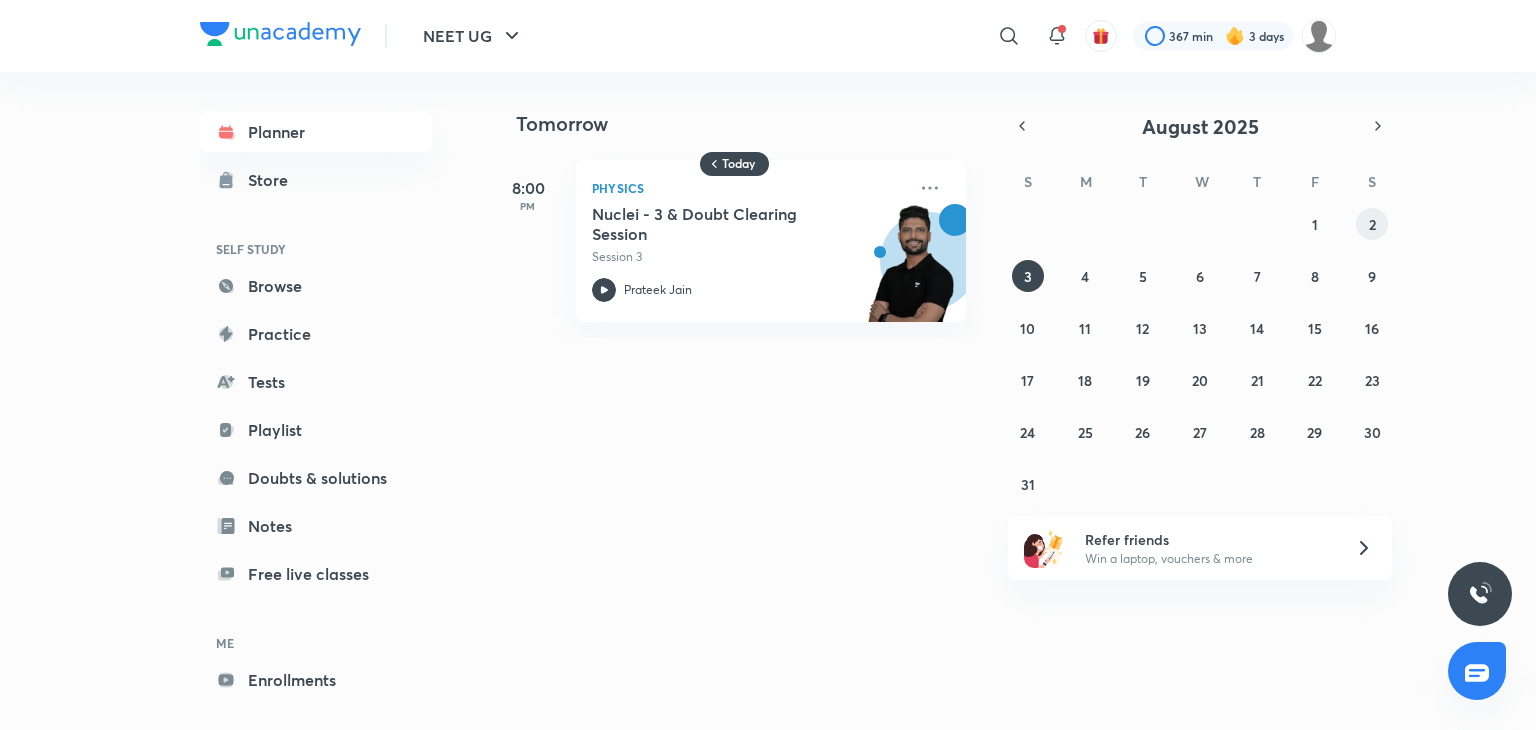 click on "2" at bounding box center [1372, 224] 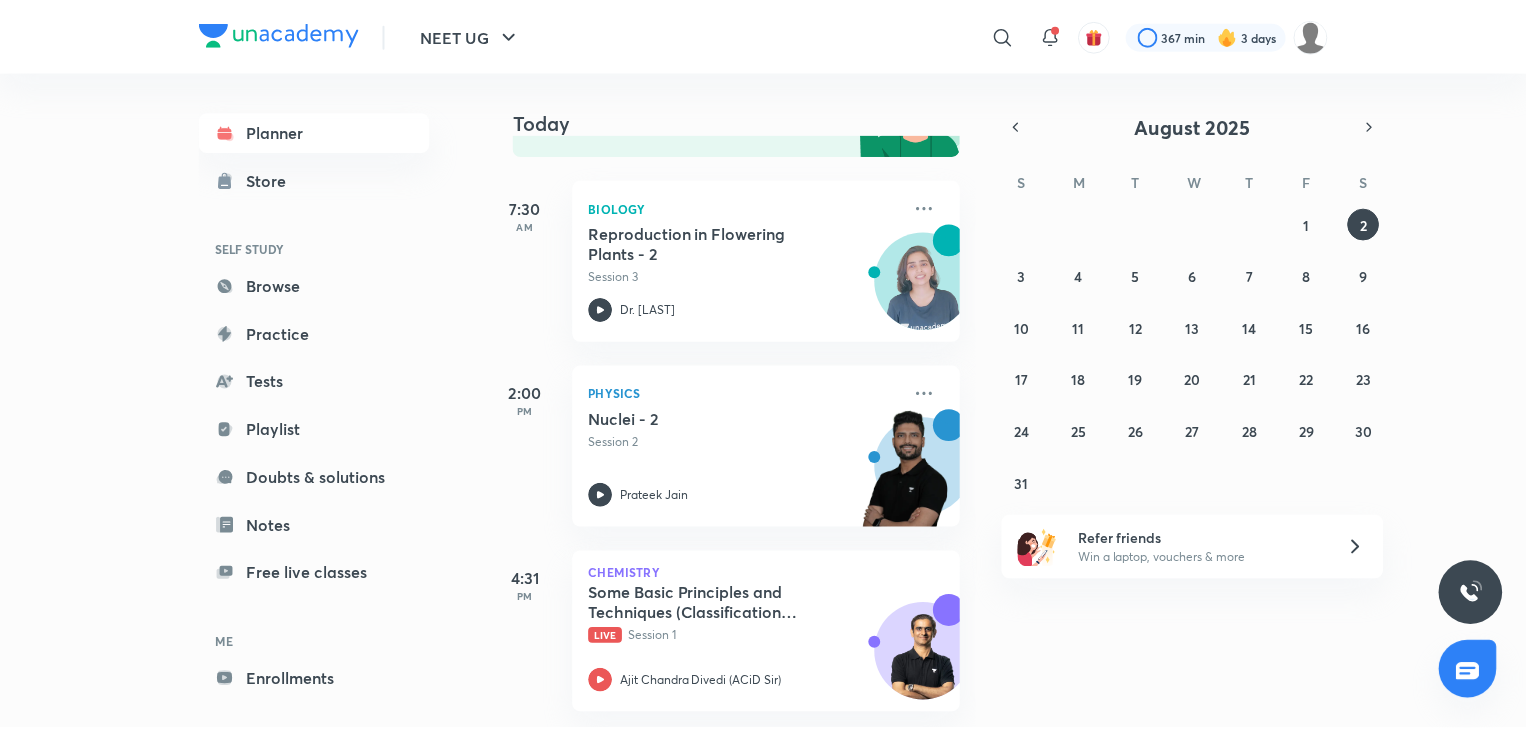 scroll, scrollTop: 280, scrollLeft: 0, axis: vertical 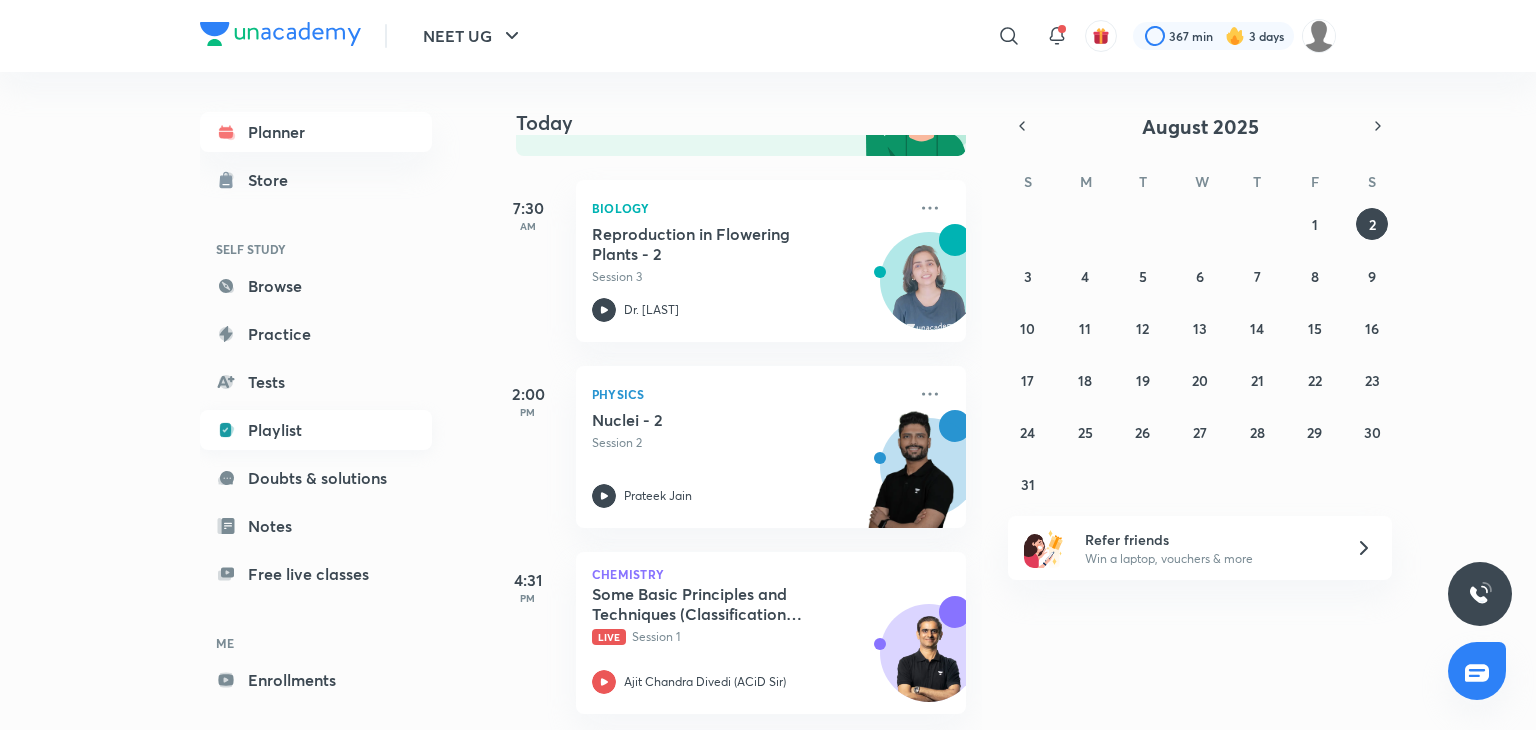 click on "Playlist" at bounding box center [316, 430] 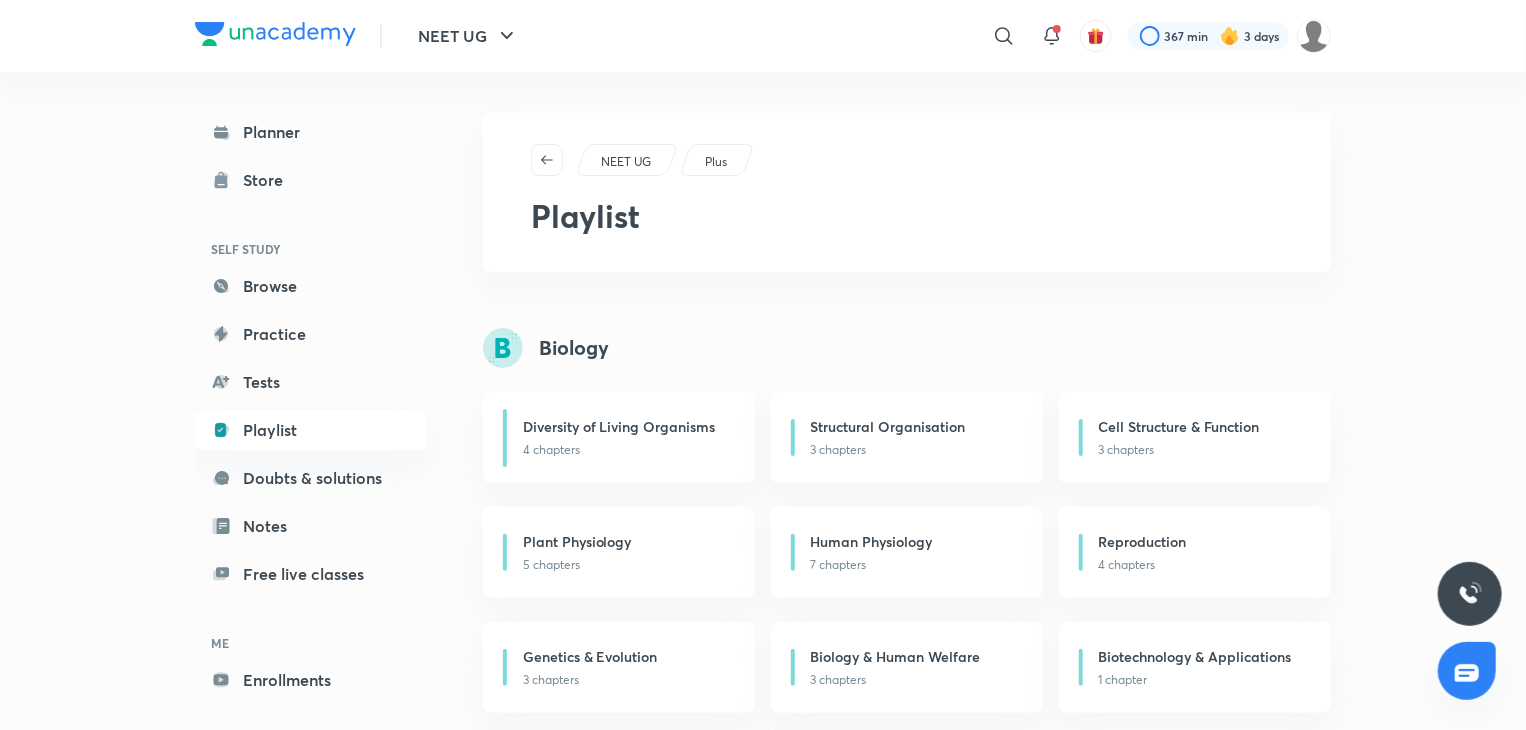 scroll, scrollTop: 74, scrollLeft: 0, axis: vertical 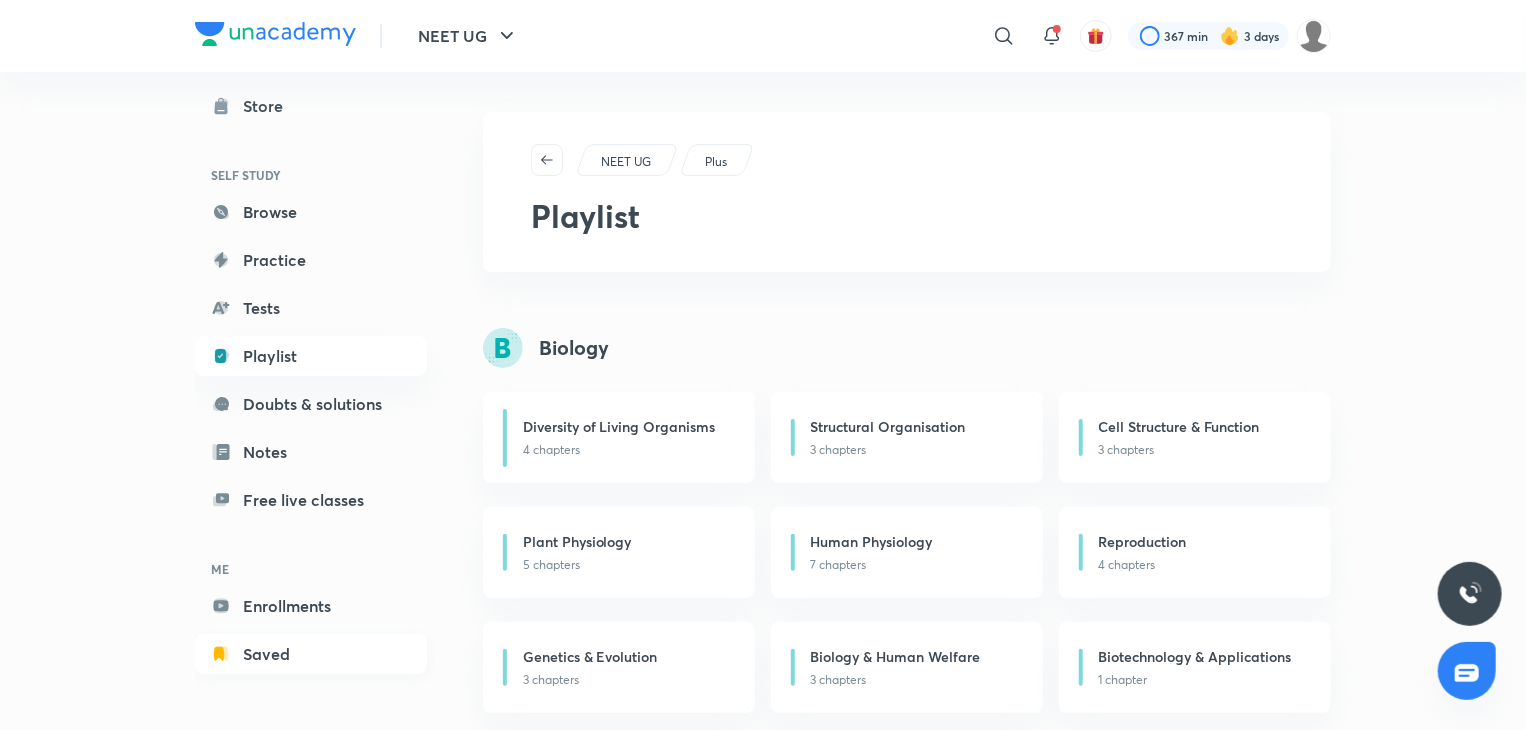 click on "Saved" at bounding box center (311, 654) 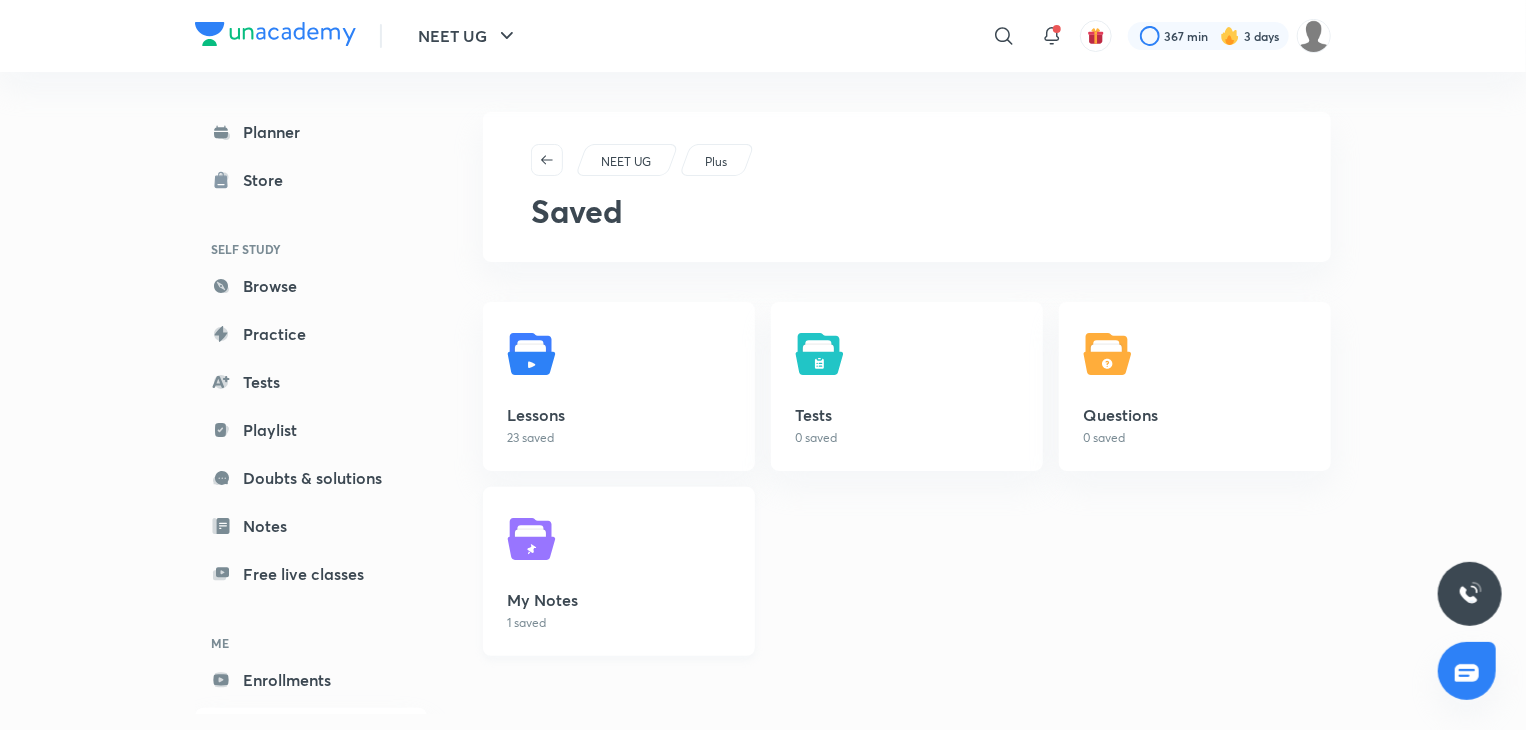click on "My Notes 1 saved" at bounding box center (619, 571) 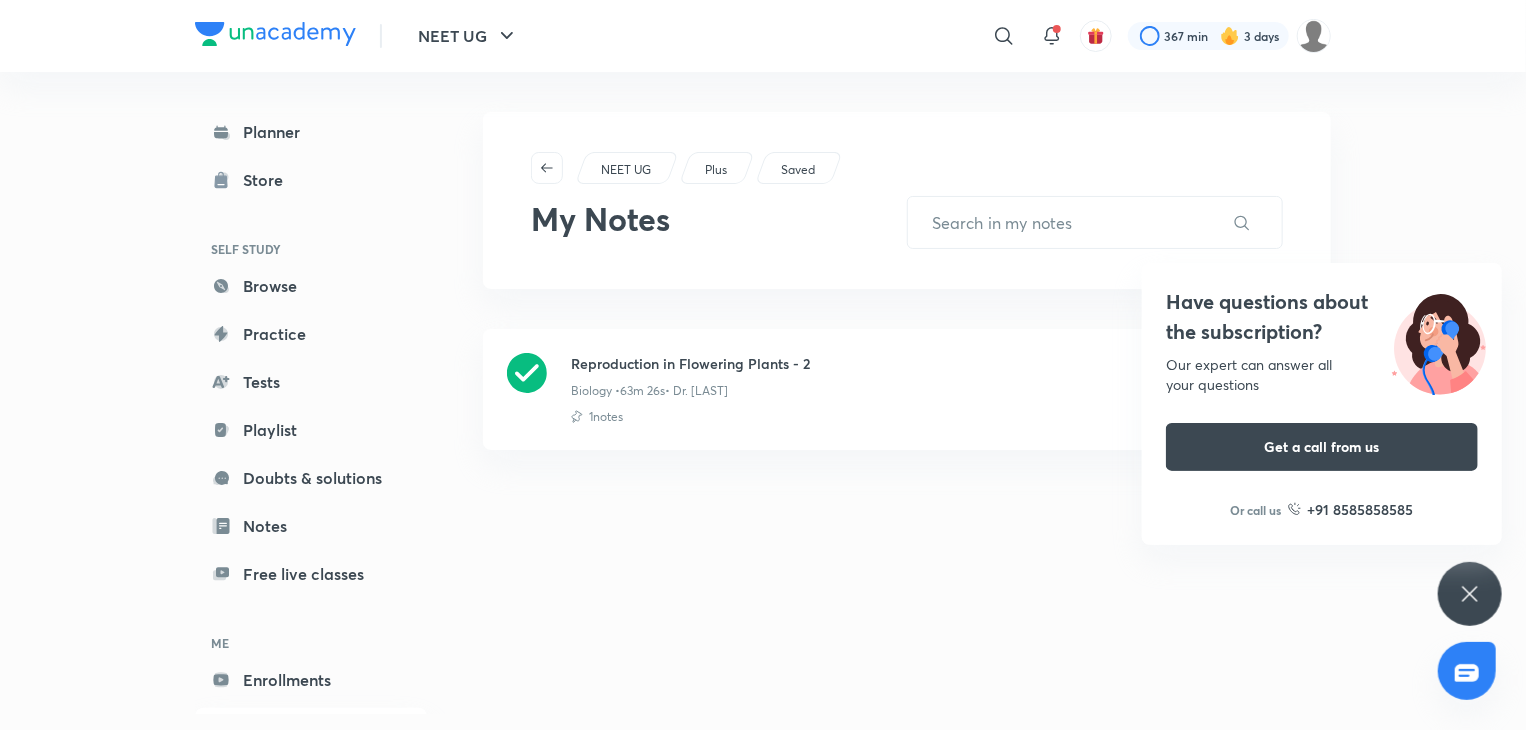 click 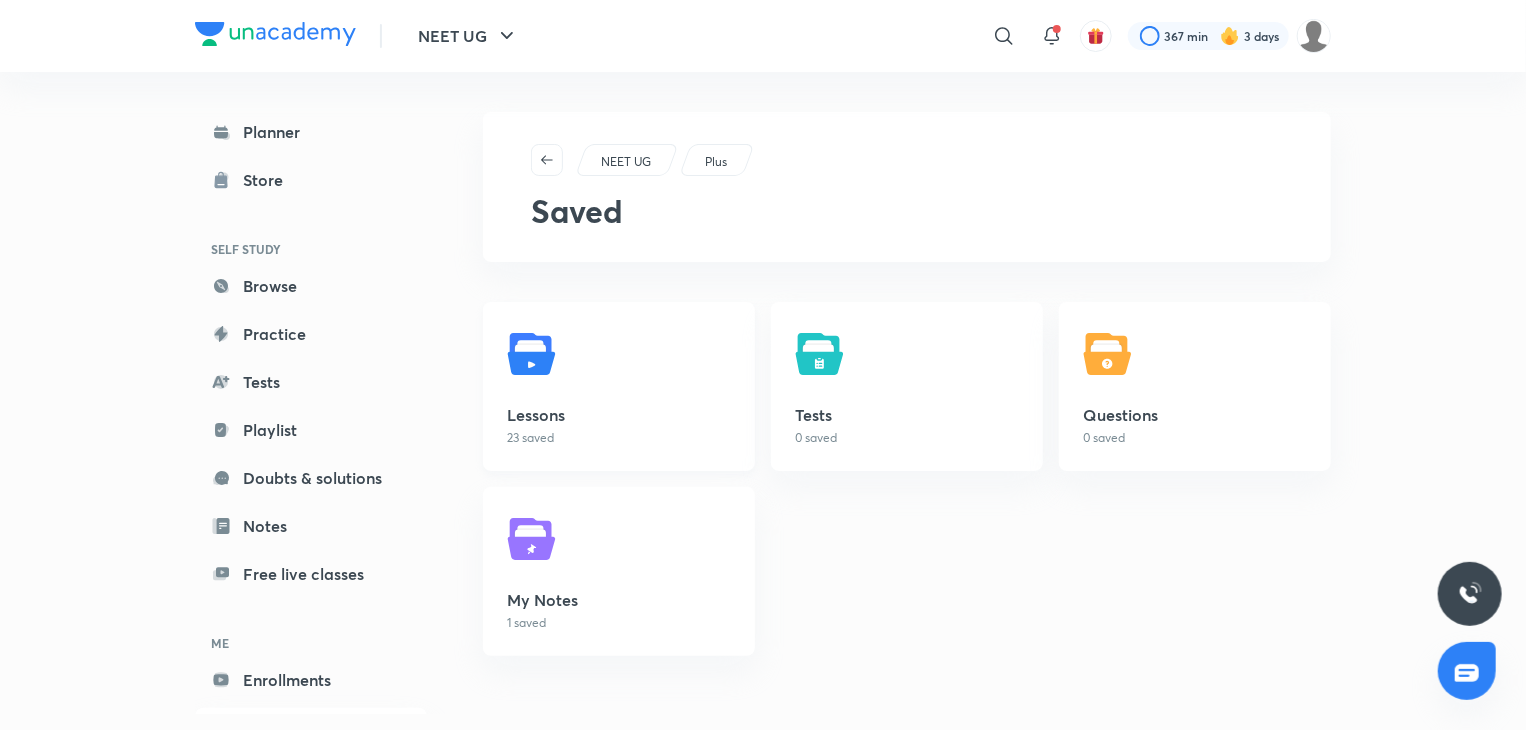 click on "Lessons 23 saved" at bounding box center (619, 386) 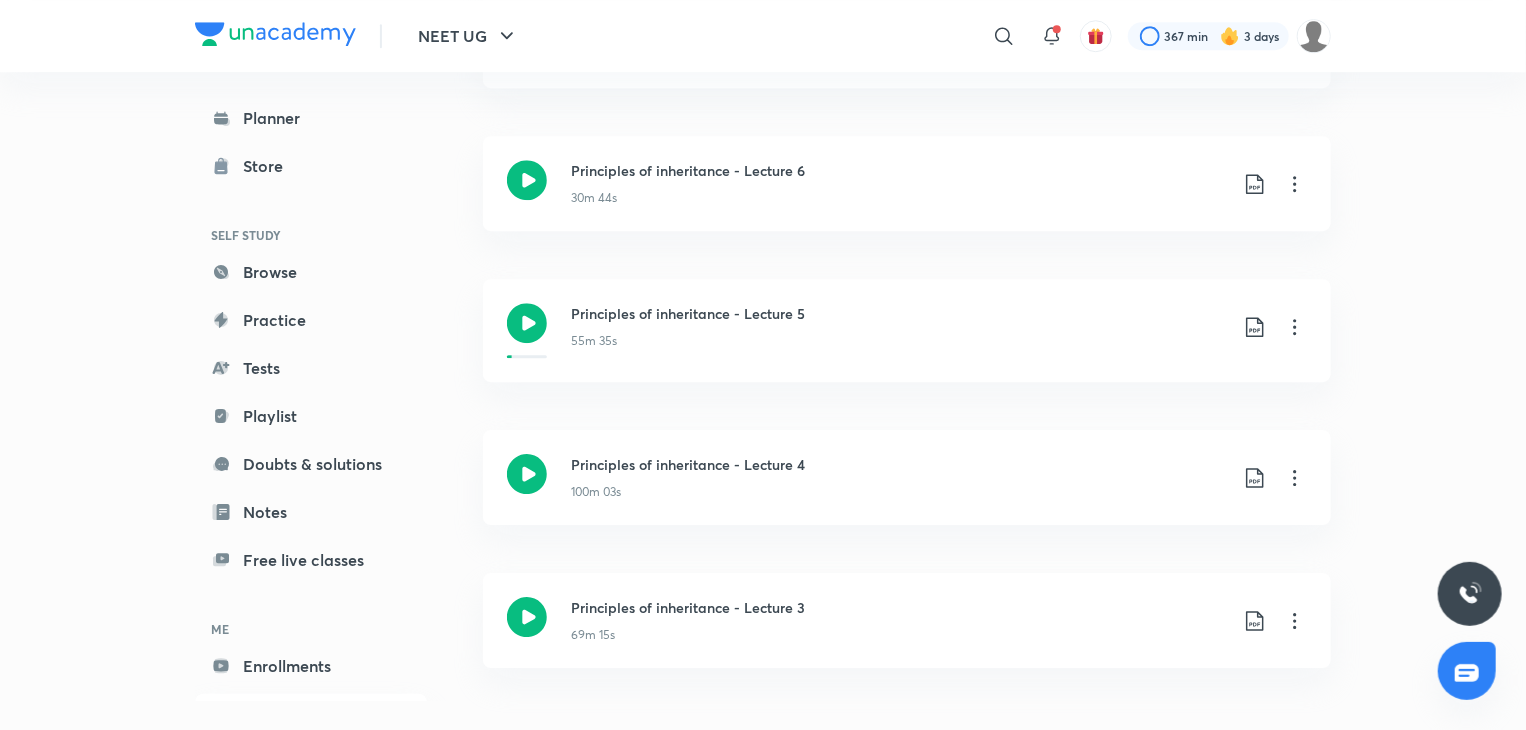scroll, scrollTop: 2924, scrollLeft: 0, axis: vertical 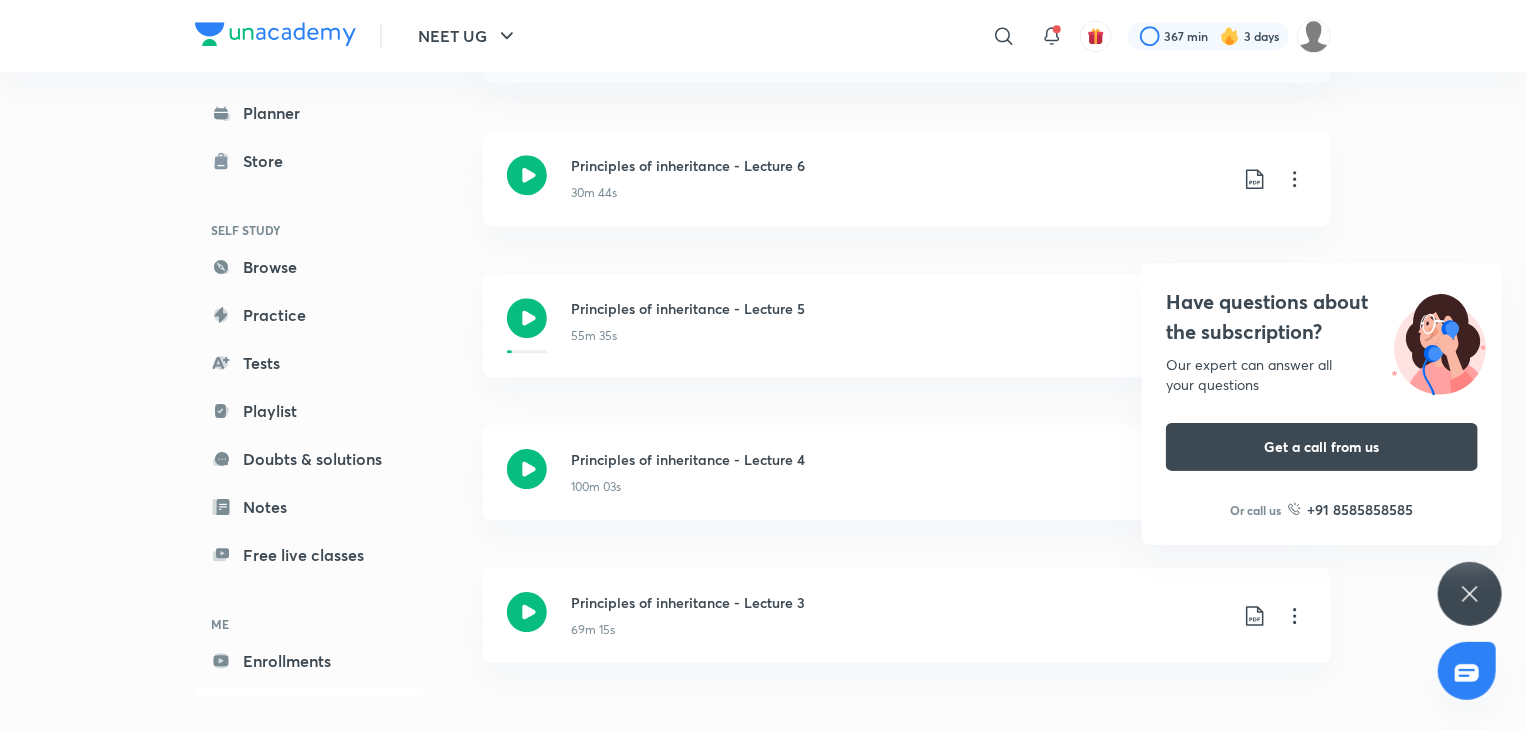 click on "Have questions about the subscription? Our expert can answer all your questions Get a call from us Or call us +91 8585858585" at bounding box center [1470, 594] 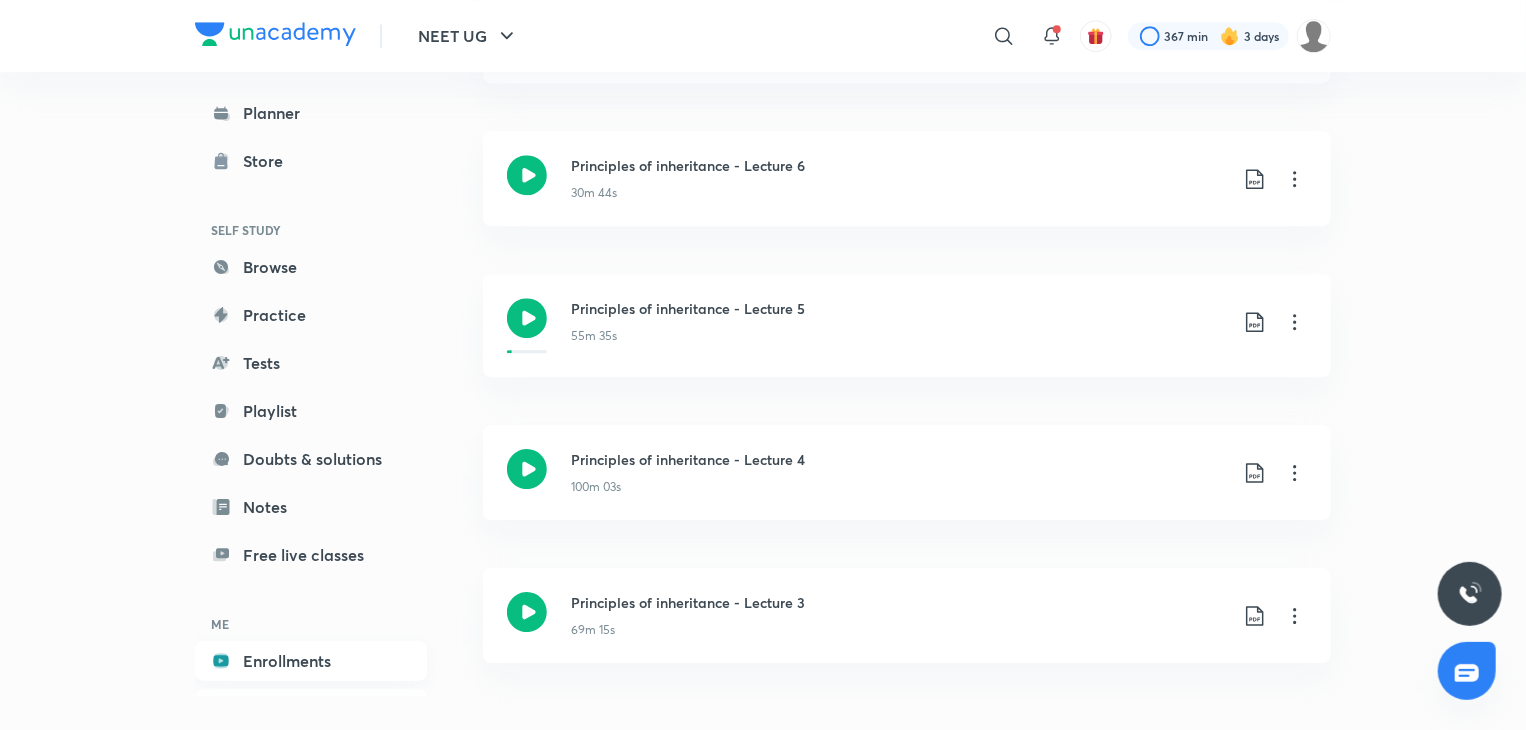 click on "Enrollments" at bounding box center [311, 661] 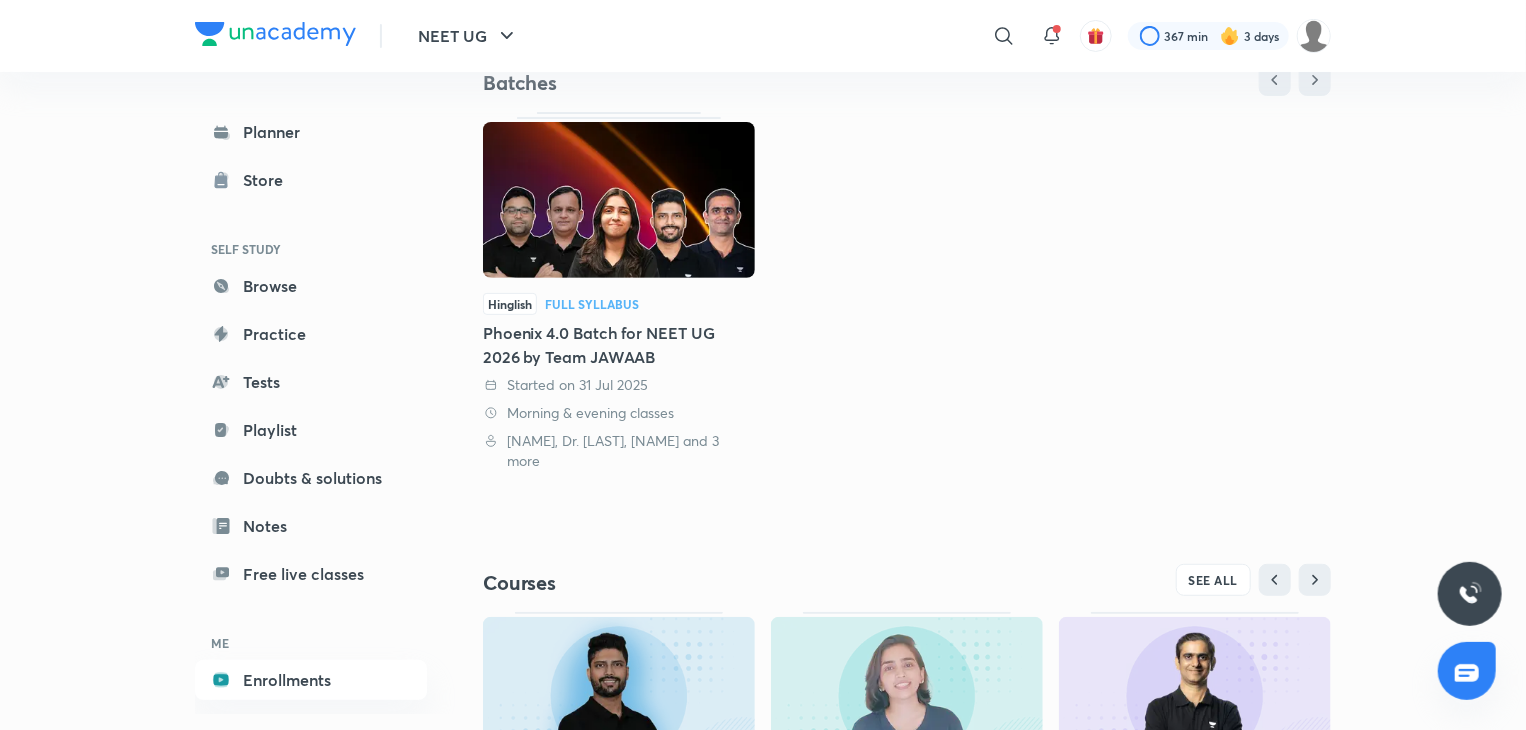 scroll, scrollTop: 442, scrollLeft: 0, axis: vertical 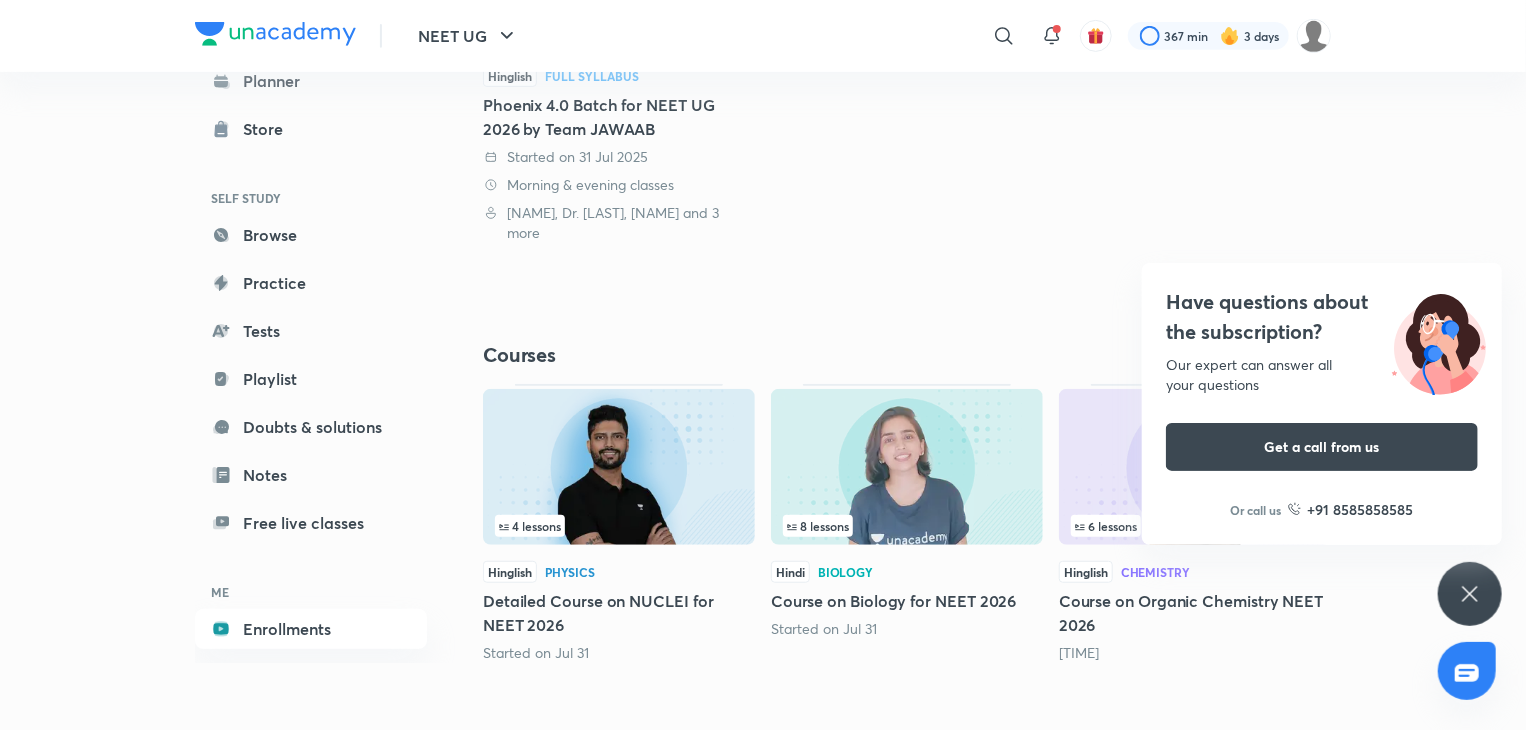 click on "[NAME] [NAME], Dr. [NAME], [NAME] [NAME] and 3 more" at bounding box center [619, 223] 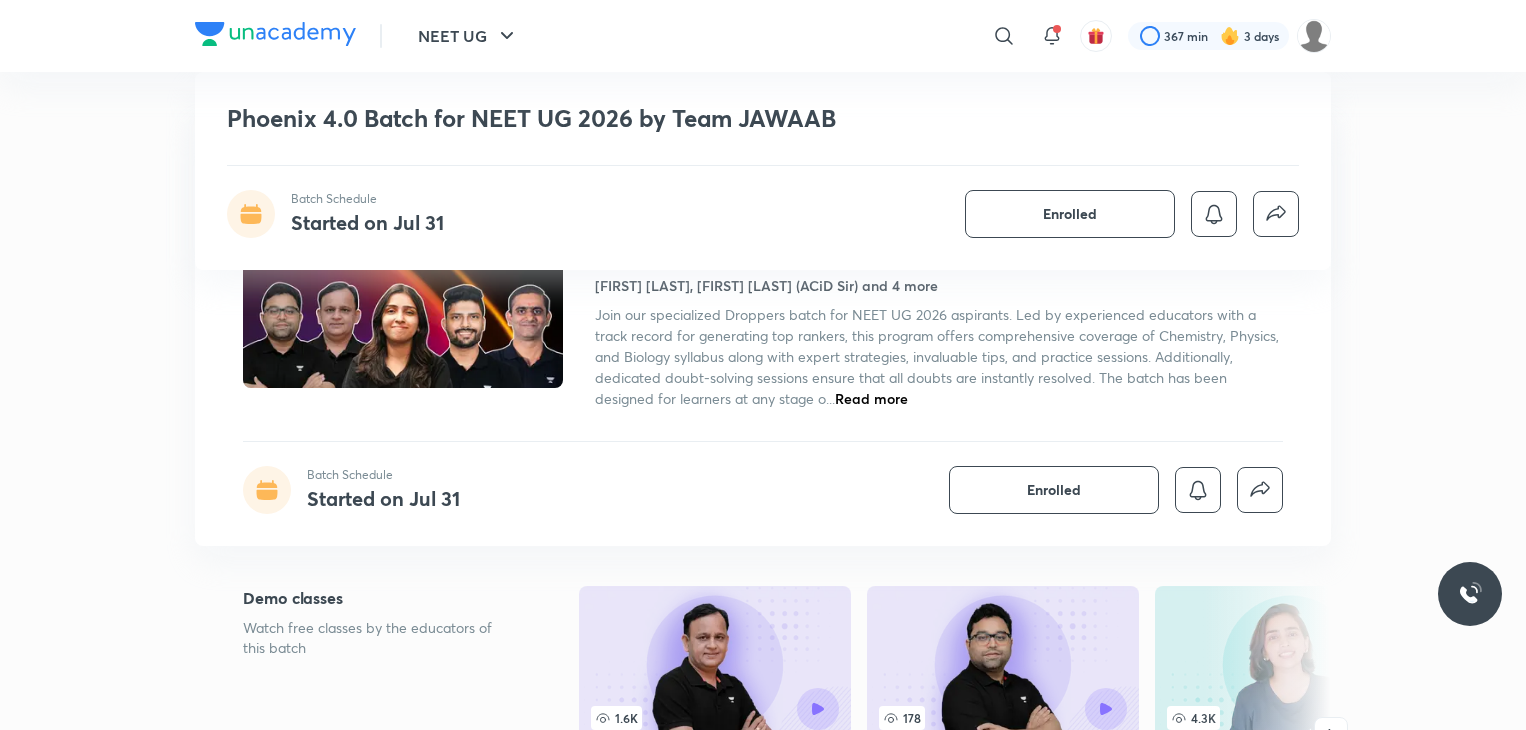 scroll, scrollTop: 480, scrollLeft: 0, axis: vertical 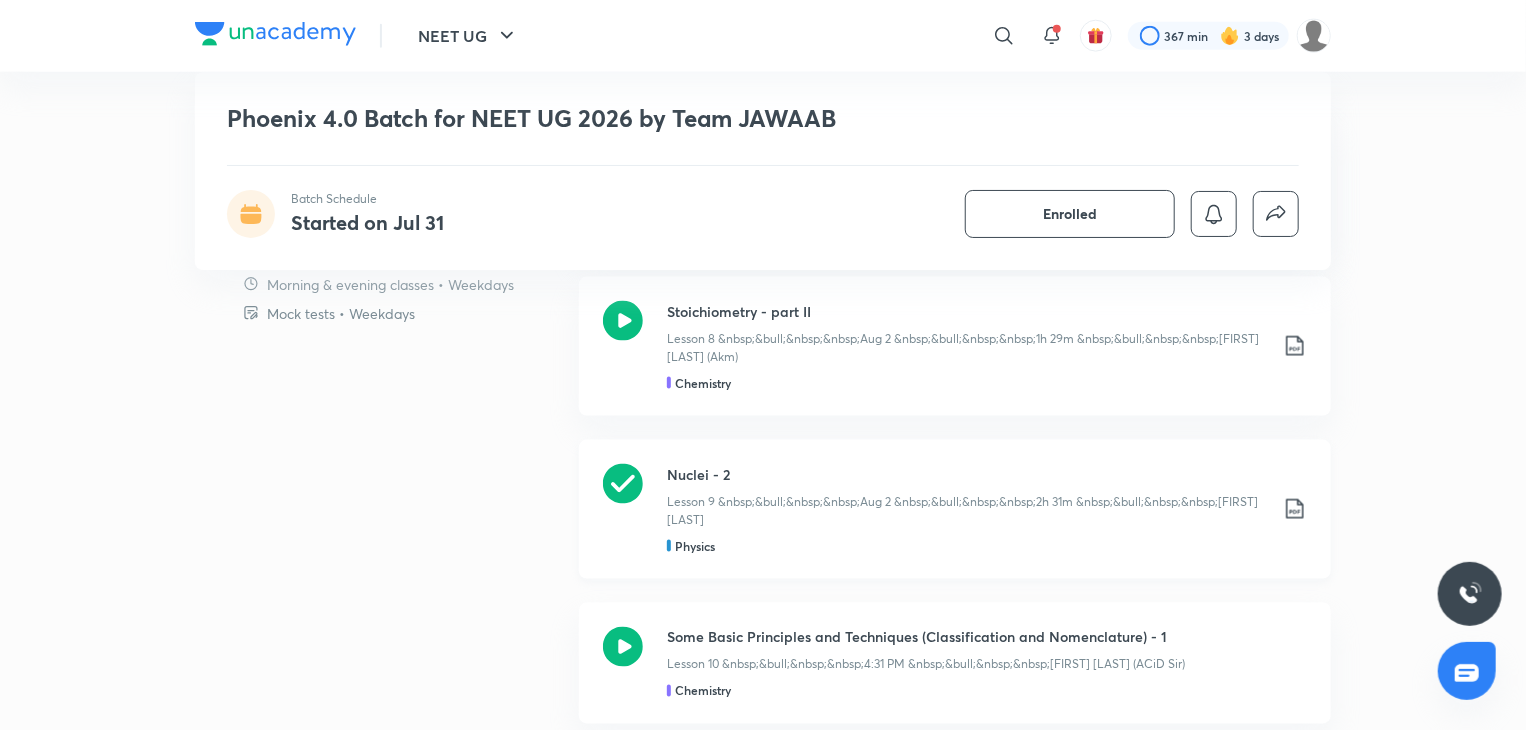 click 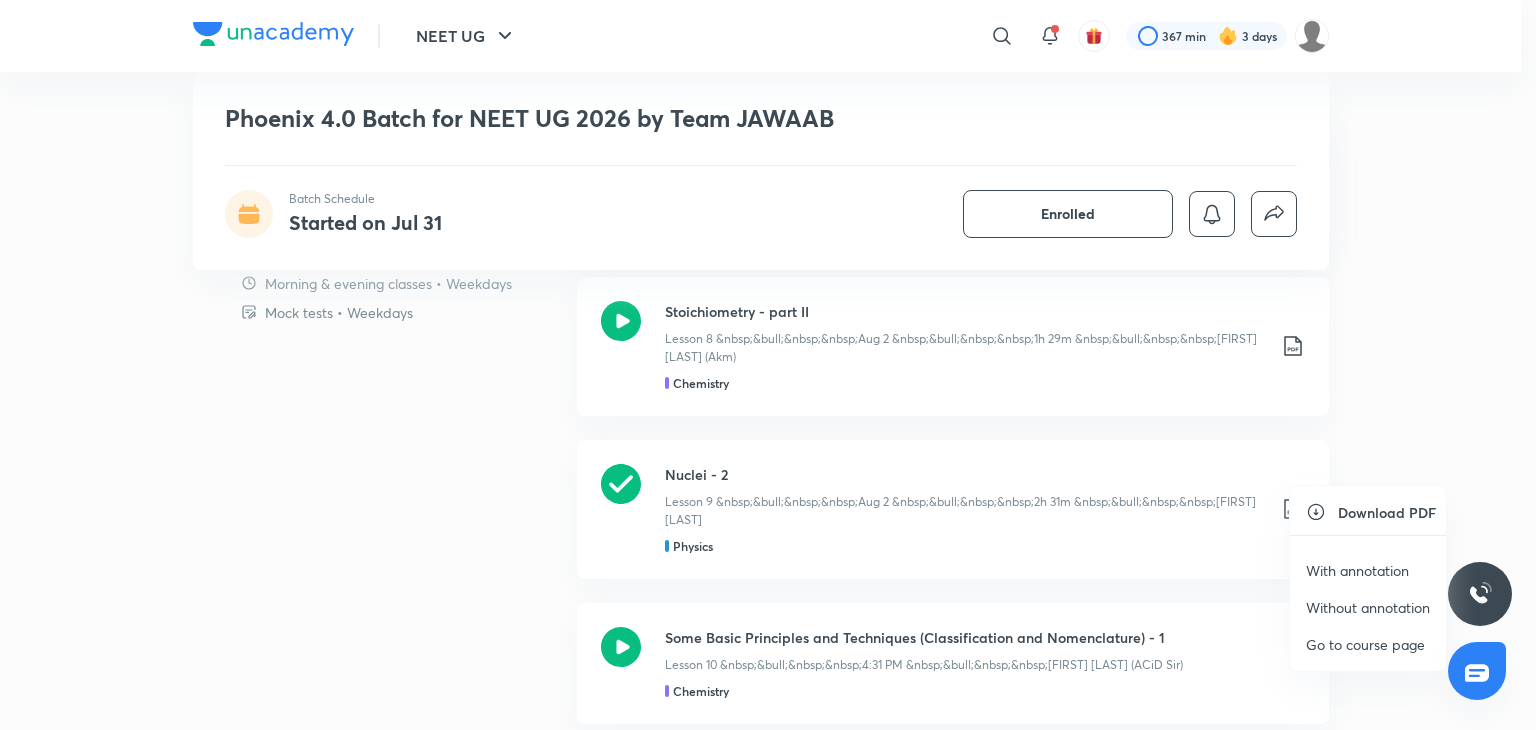 click on "With annotation" at bounding box center [1357, 570] 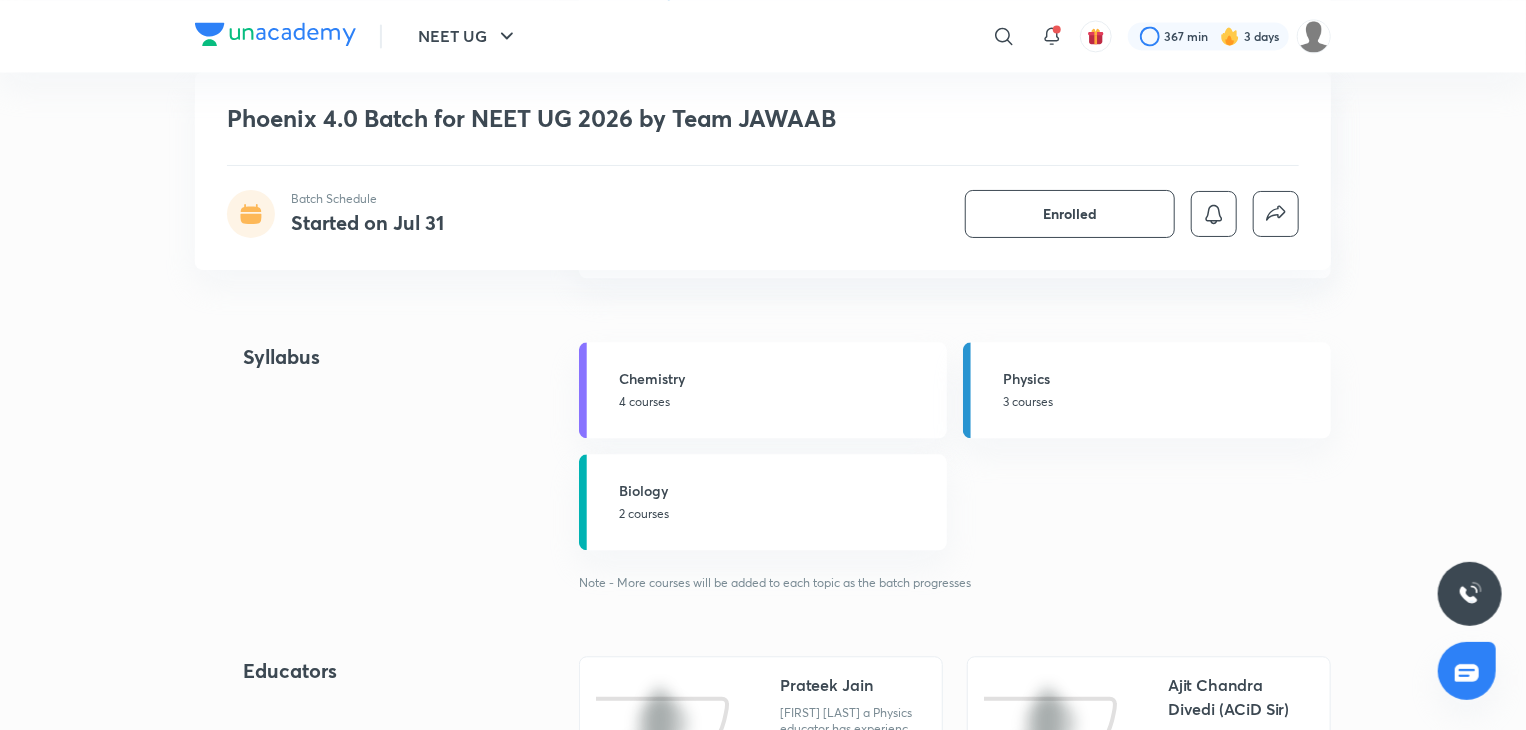 scroll, scrollTop: 2148, scrollLeft: 0, axis: vertical 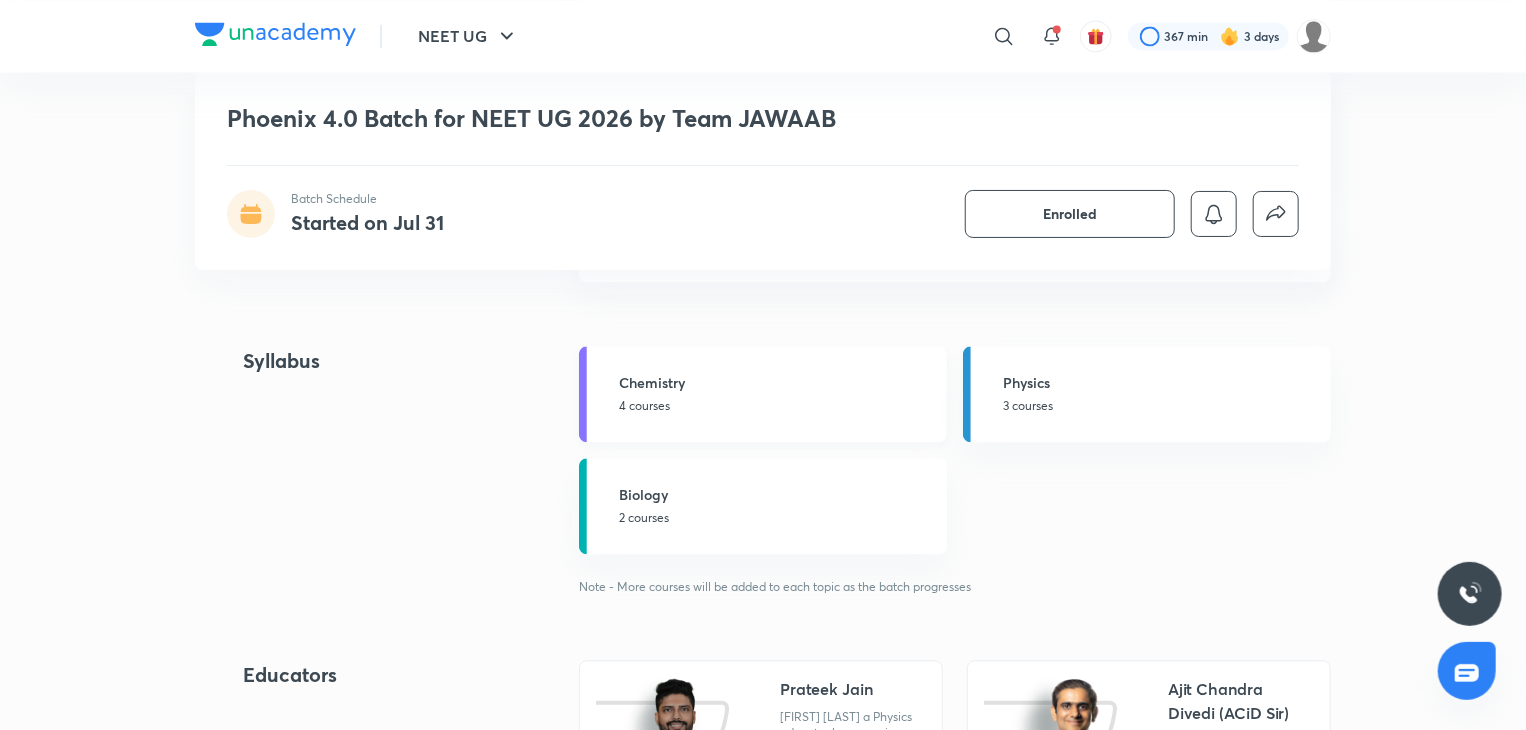 click on "Chemistry" at bounding box center (777, 382) 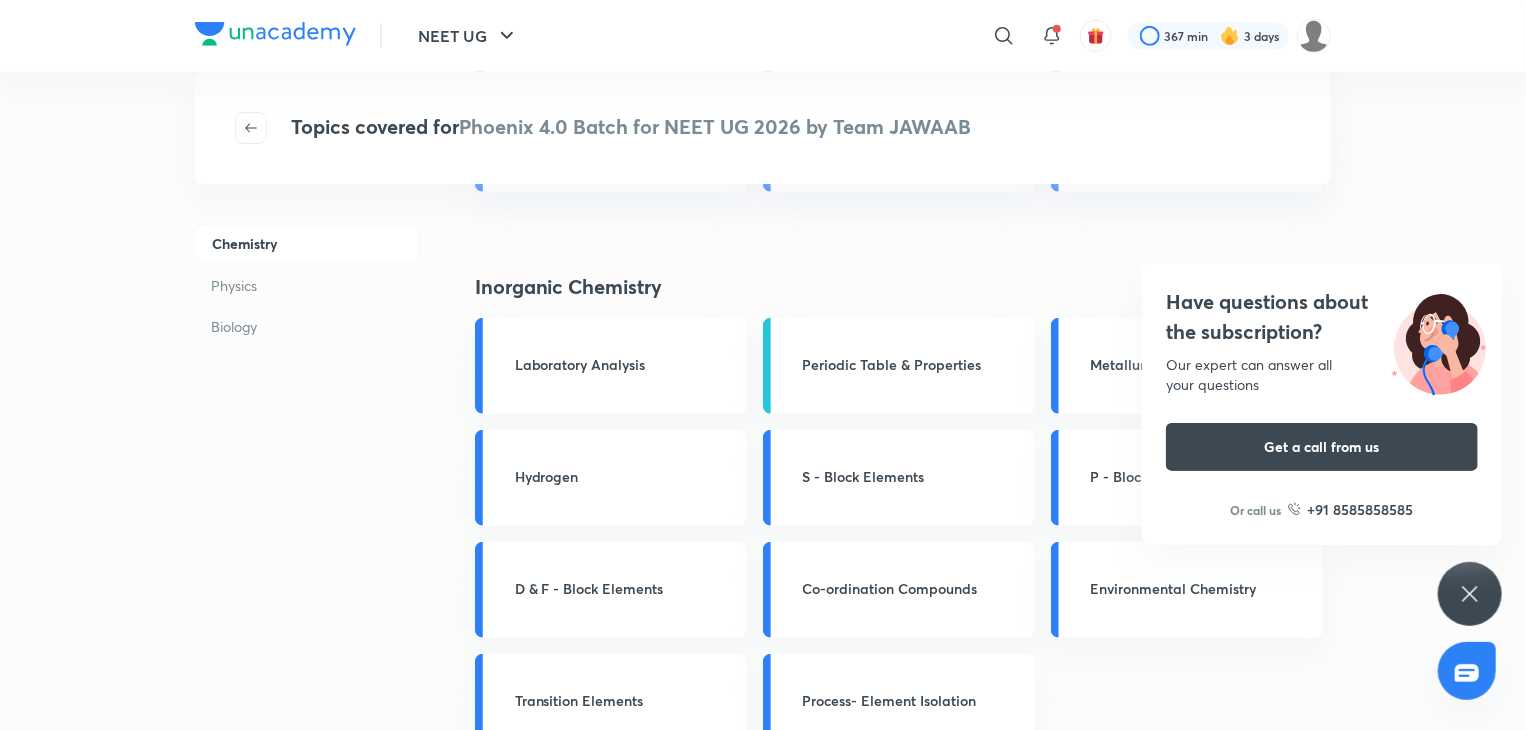 scroll, scrollTop: 576, scrollLeft: 0, axis: vertical 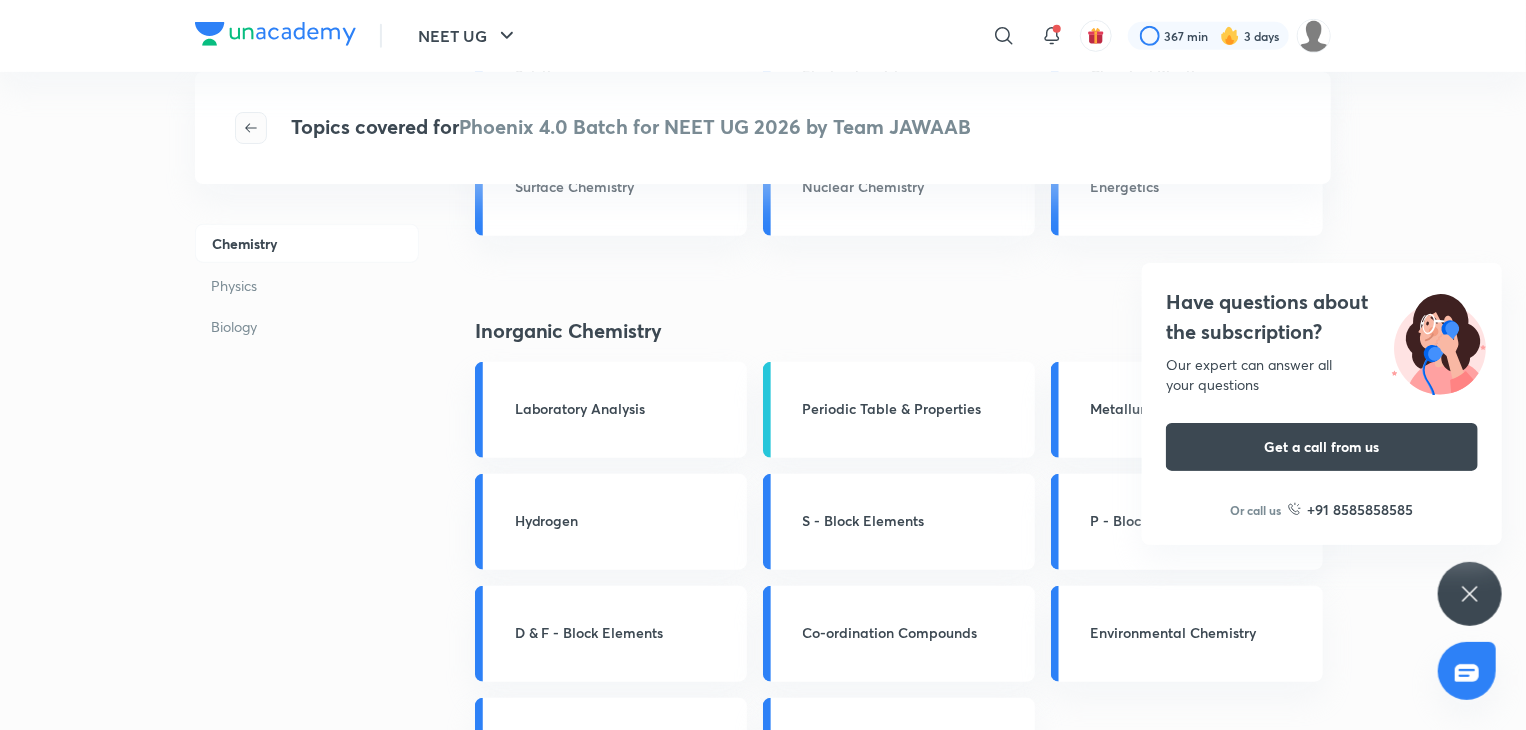click 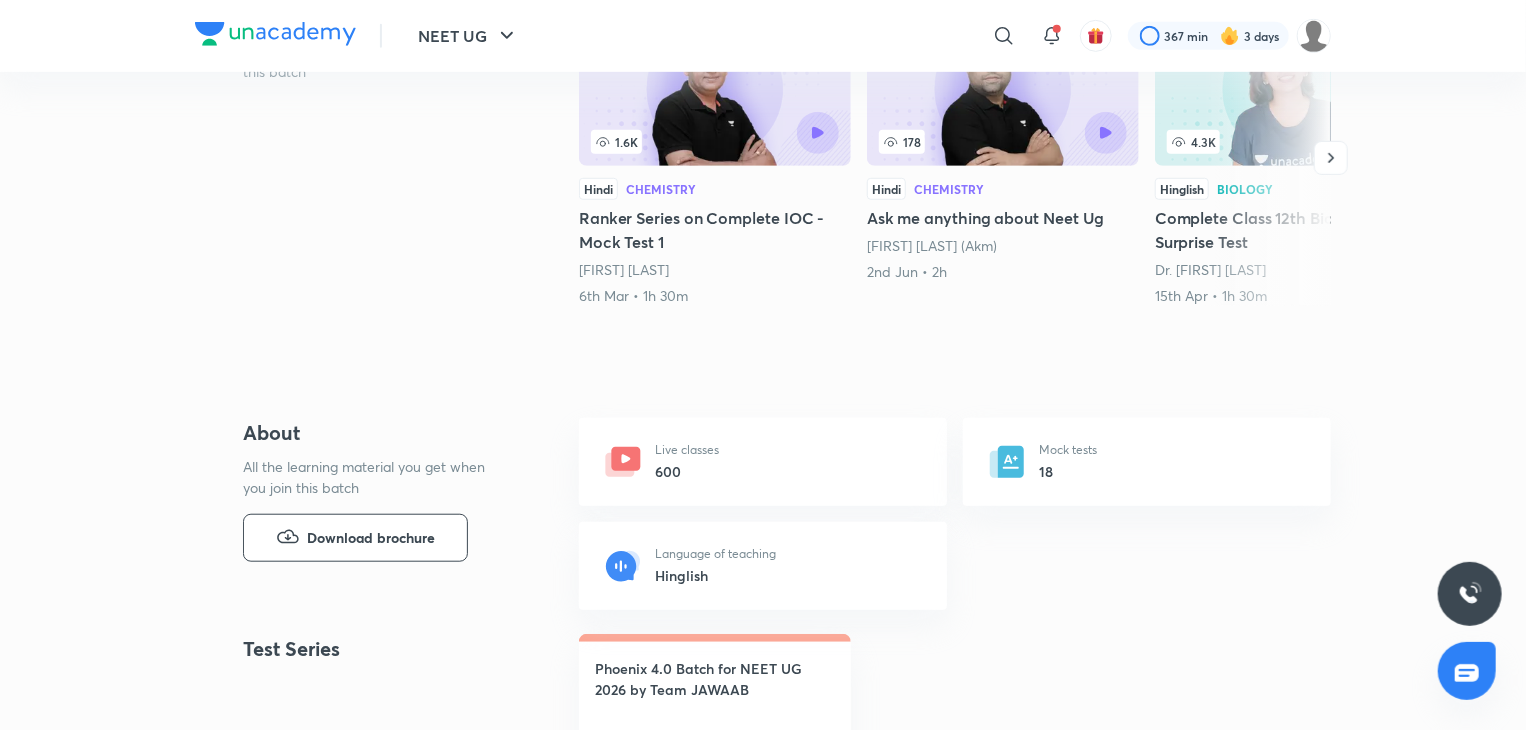 scroll, scrollTop: 0, scrollLeft: 0, axis: both 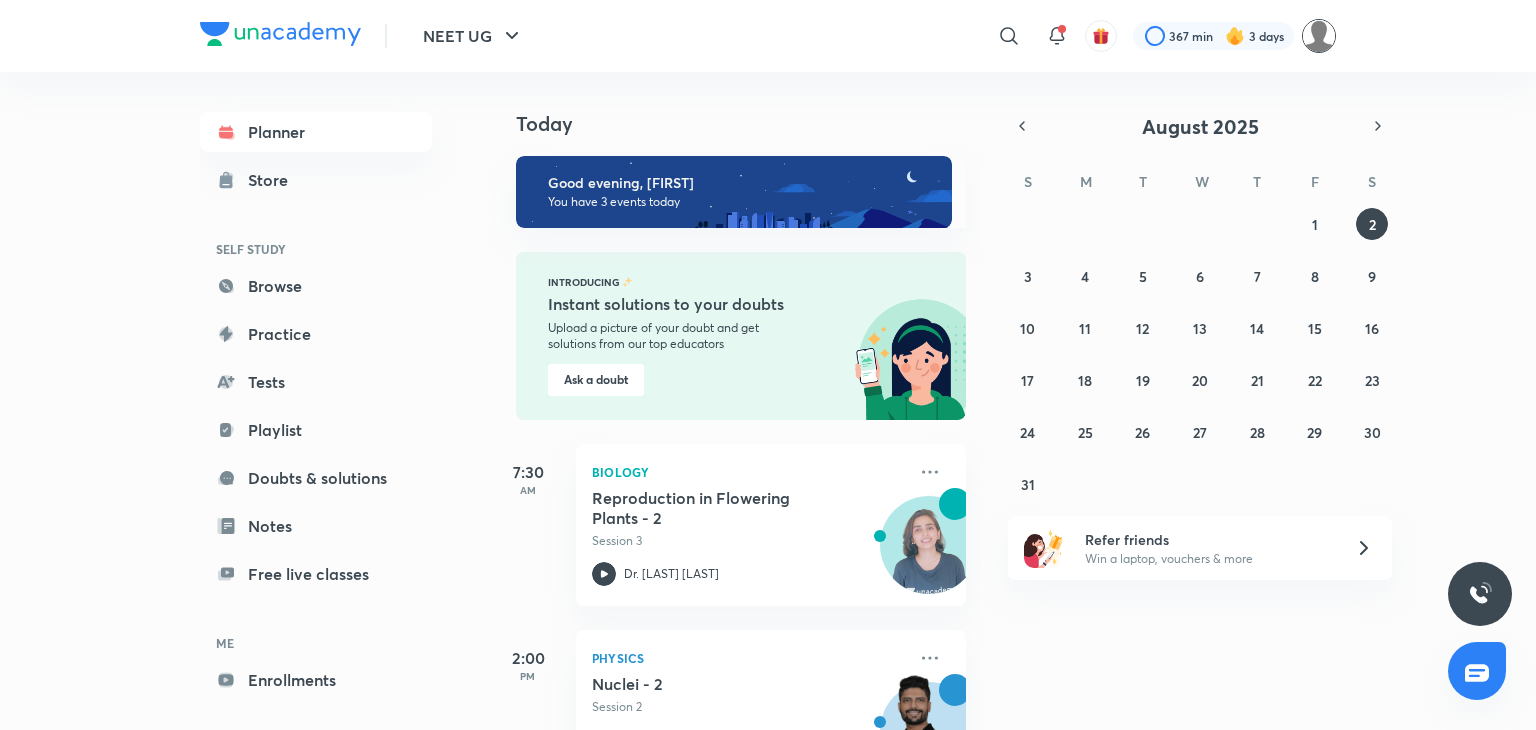 click at bounding box center [1319, 36] 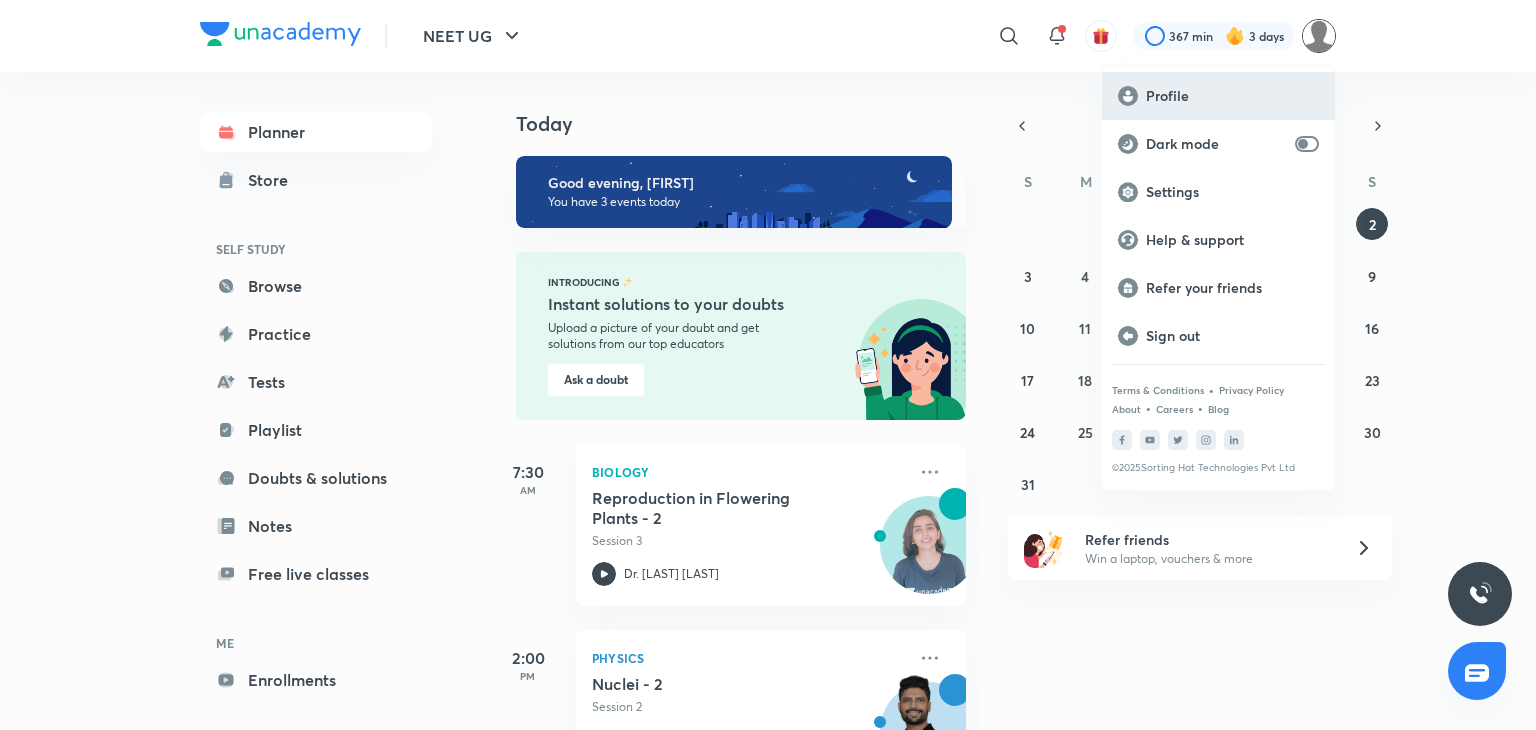 click on "Profile" at bounding box center (1232, 96) 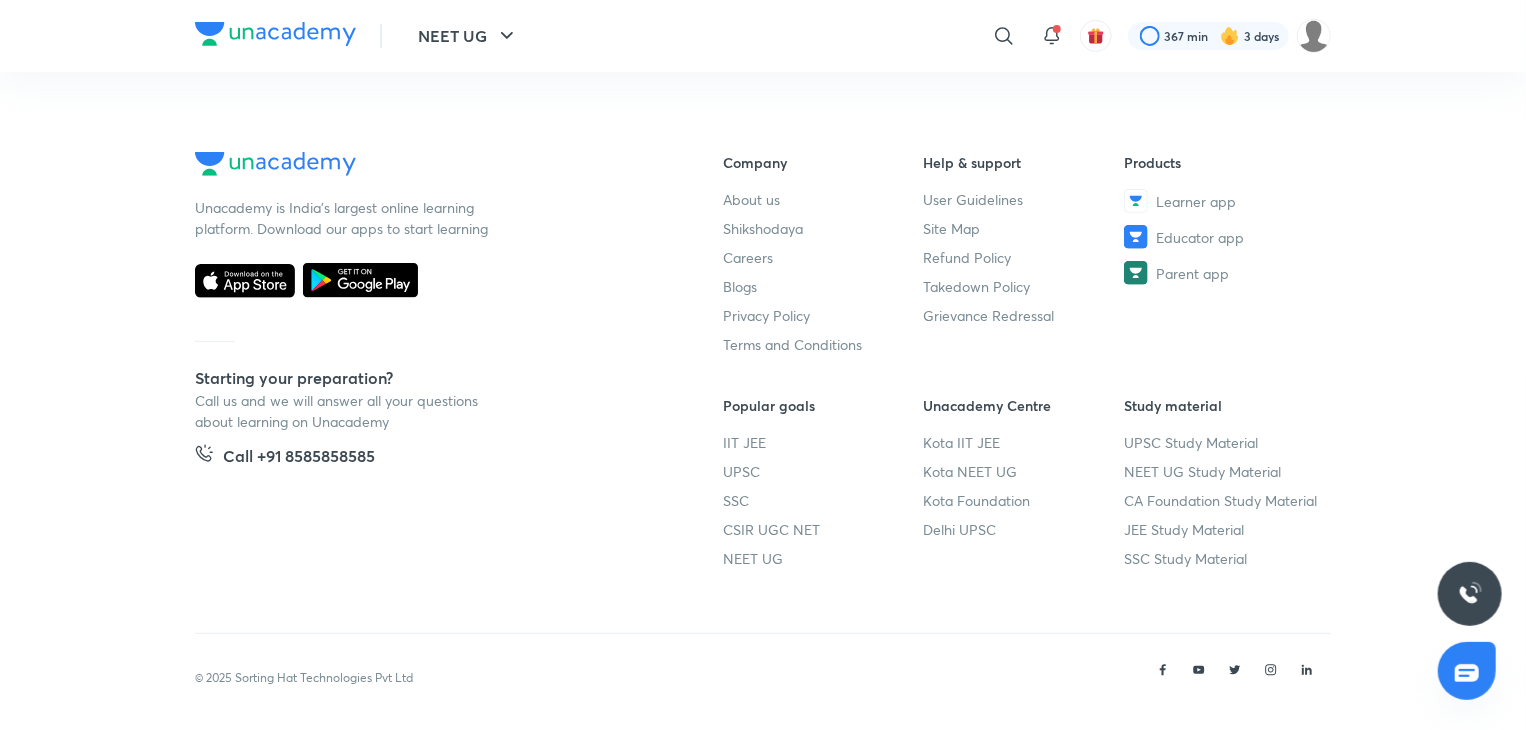 scroll, scrollTop: 393, scrollLeft: 0, axis: vertical 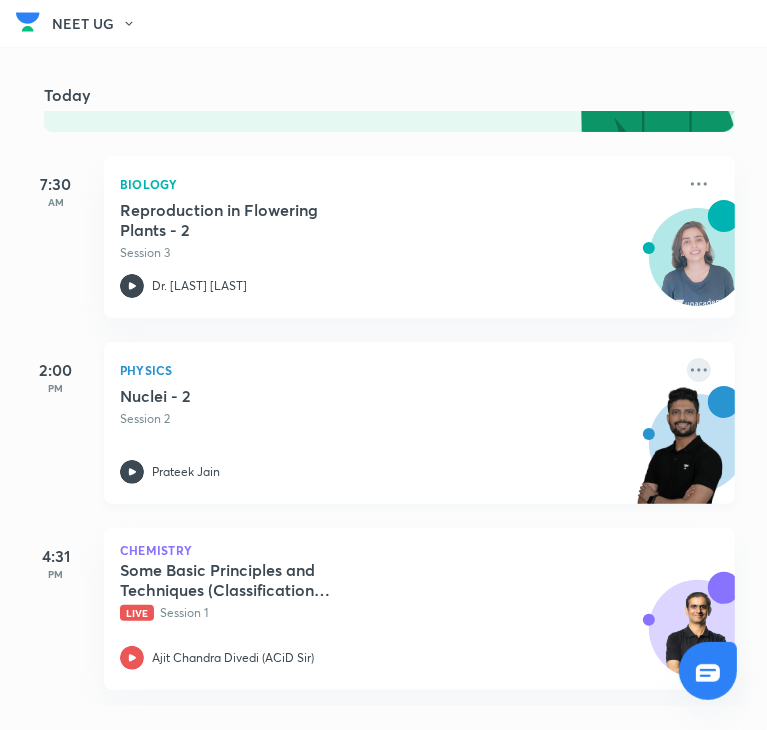 click 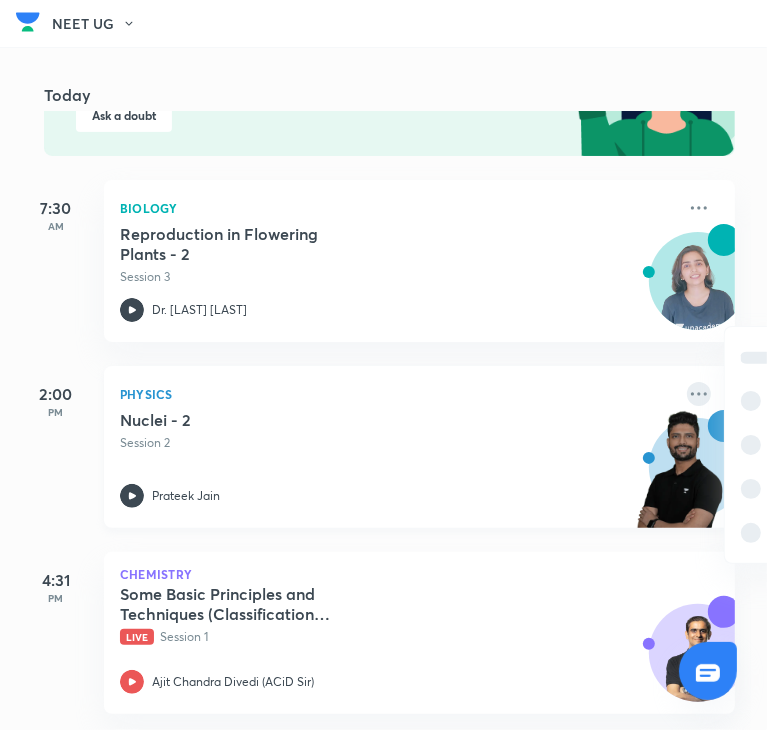 scroll, scrollTop: 256, scrollLeft: 0, axis: vertical 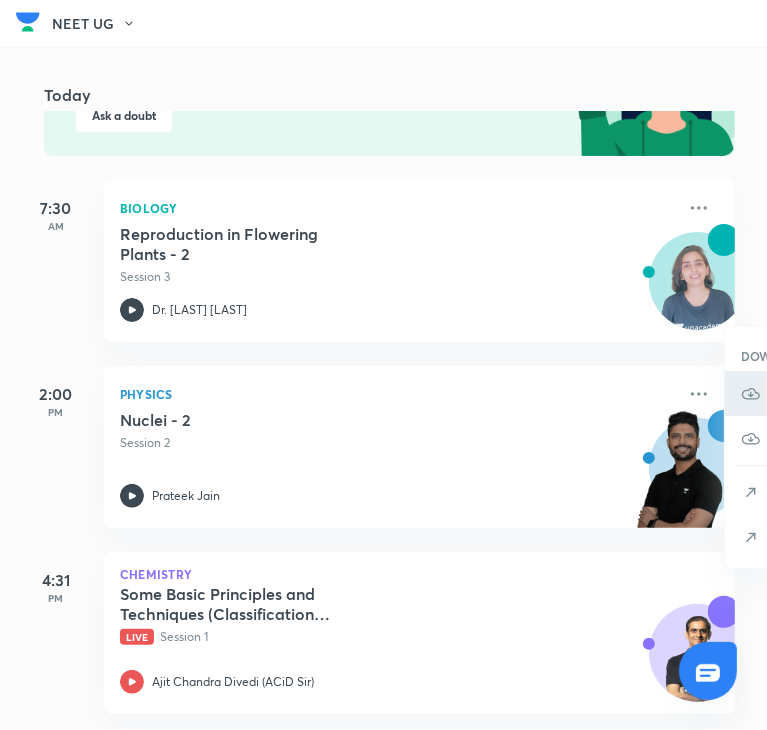 click 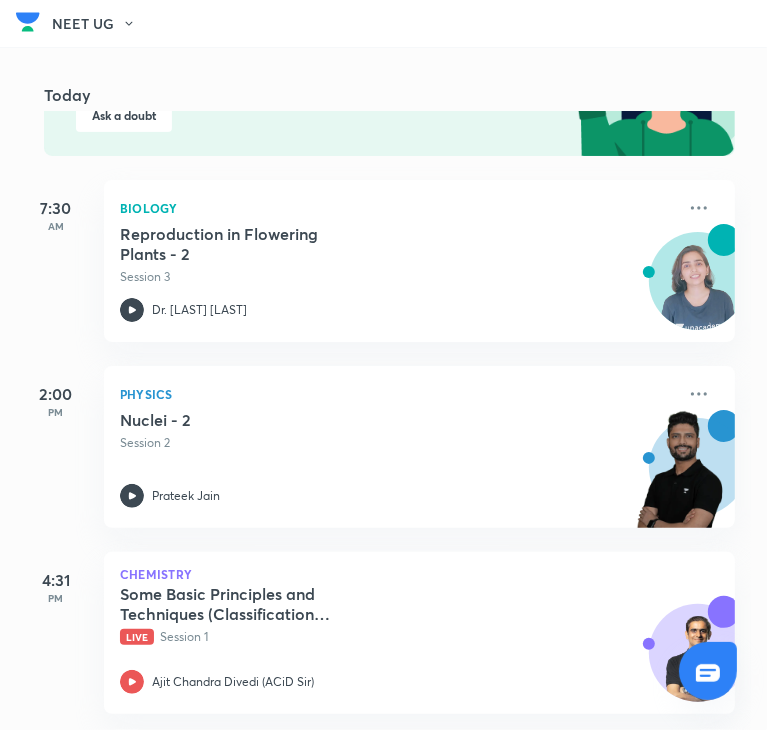 click on "Today" at bounding box center [385, 79] 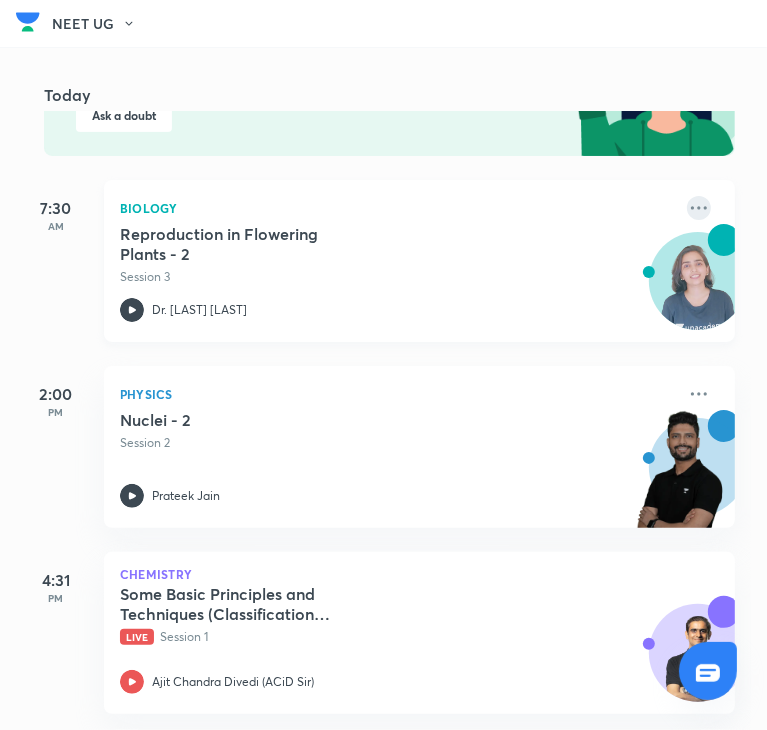 click 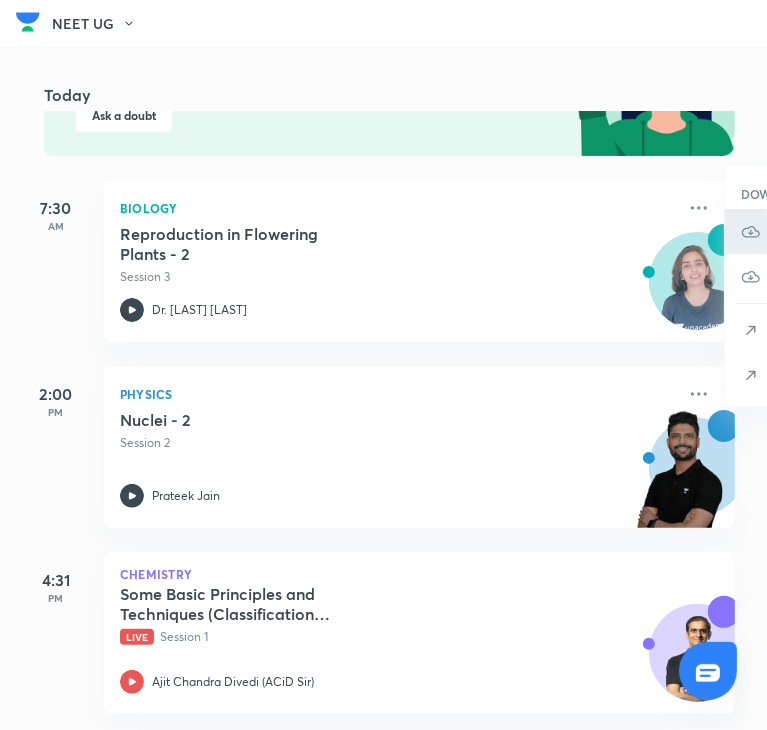 click on "With annotation" at bounding box center (824, 231) 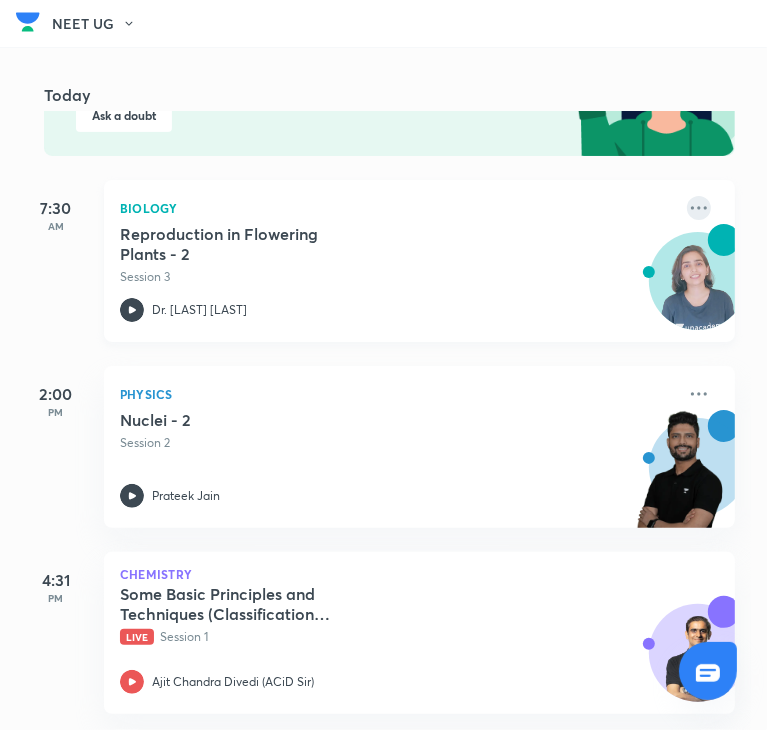 click 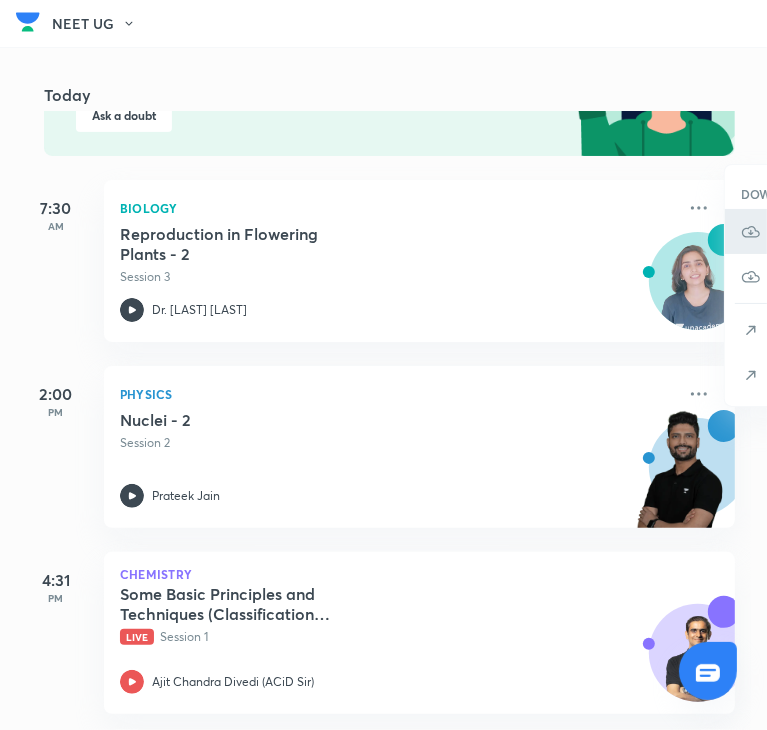 click on "With annotation" at bounding box center (824, 231) 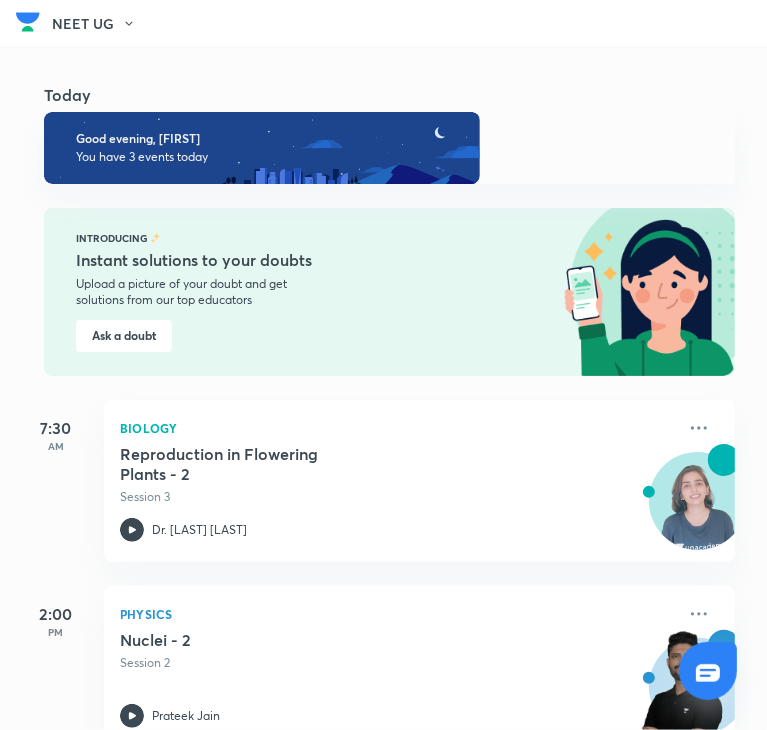 scroll, scrollTop: 0, scrollLeft: 0, axis: both 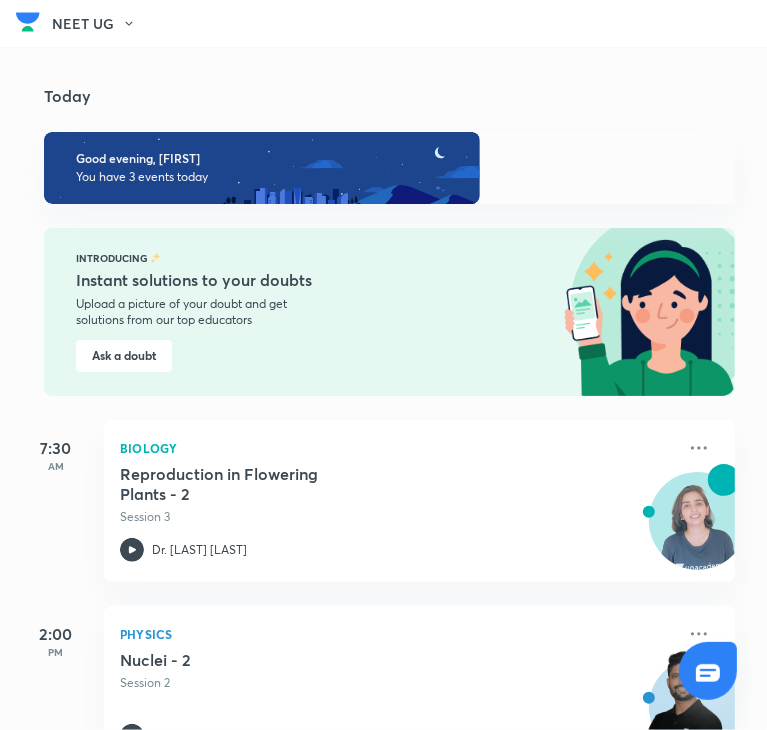 click at bounding box center (28, 22) 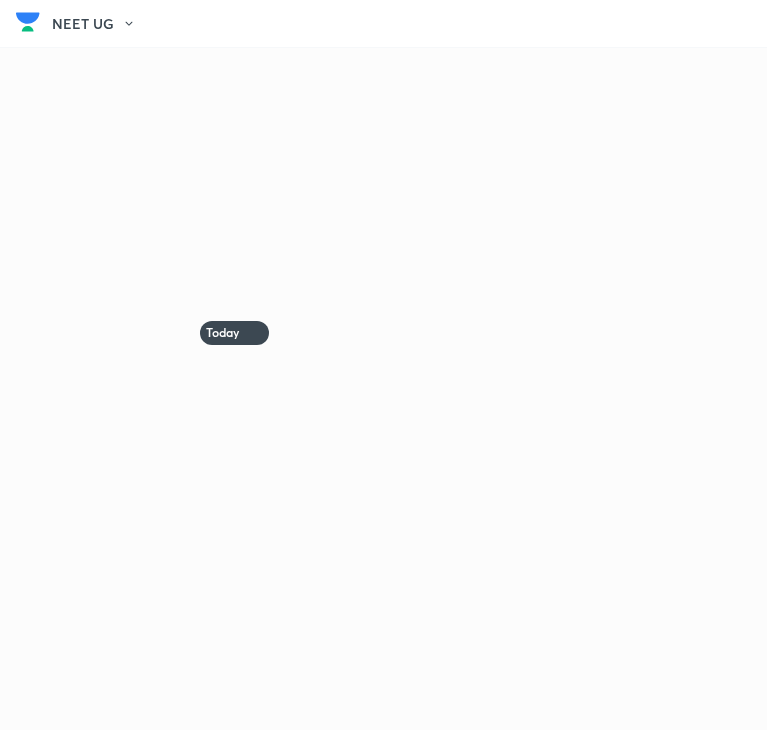 scroll, scrollTop: 0, scrollLeft: 0, axis: both 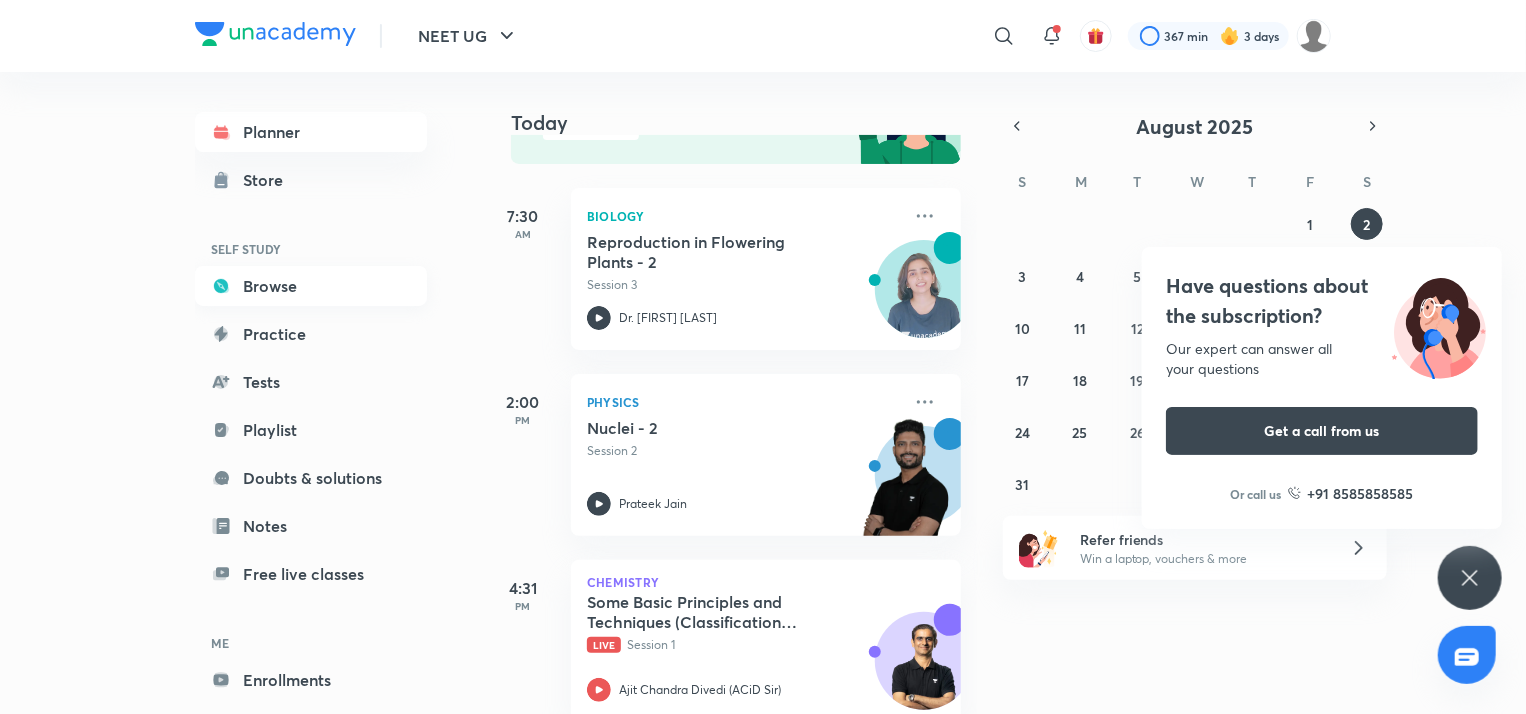 click on "Browse" at bounding box center (311, 286) 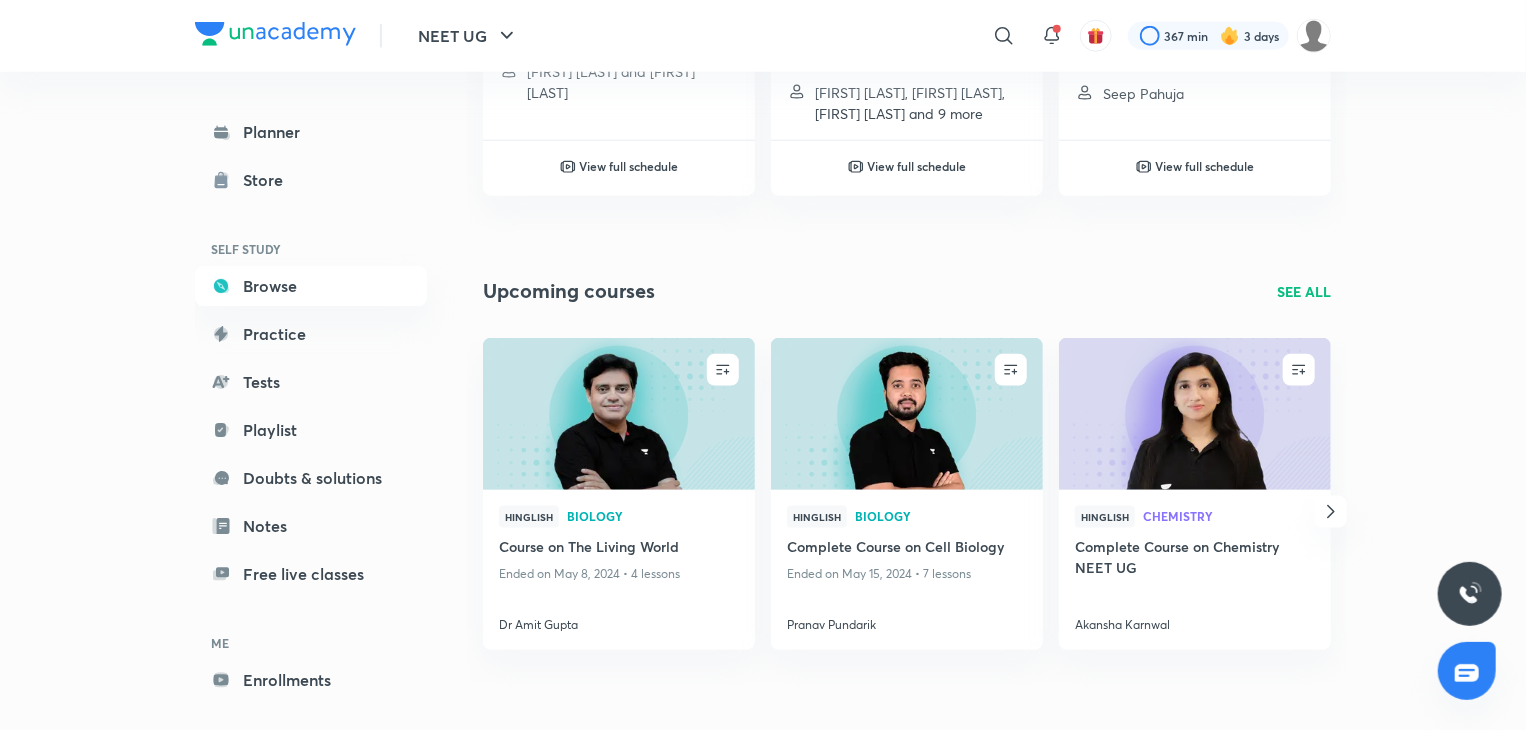scroll, scrollTop: 1216, scrollLeft: 0, axis: vertical 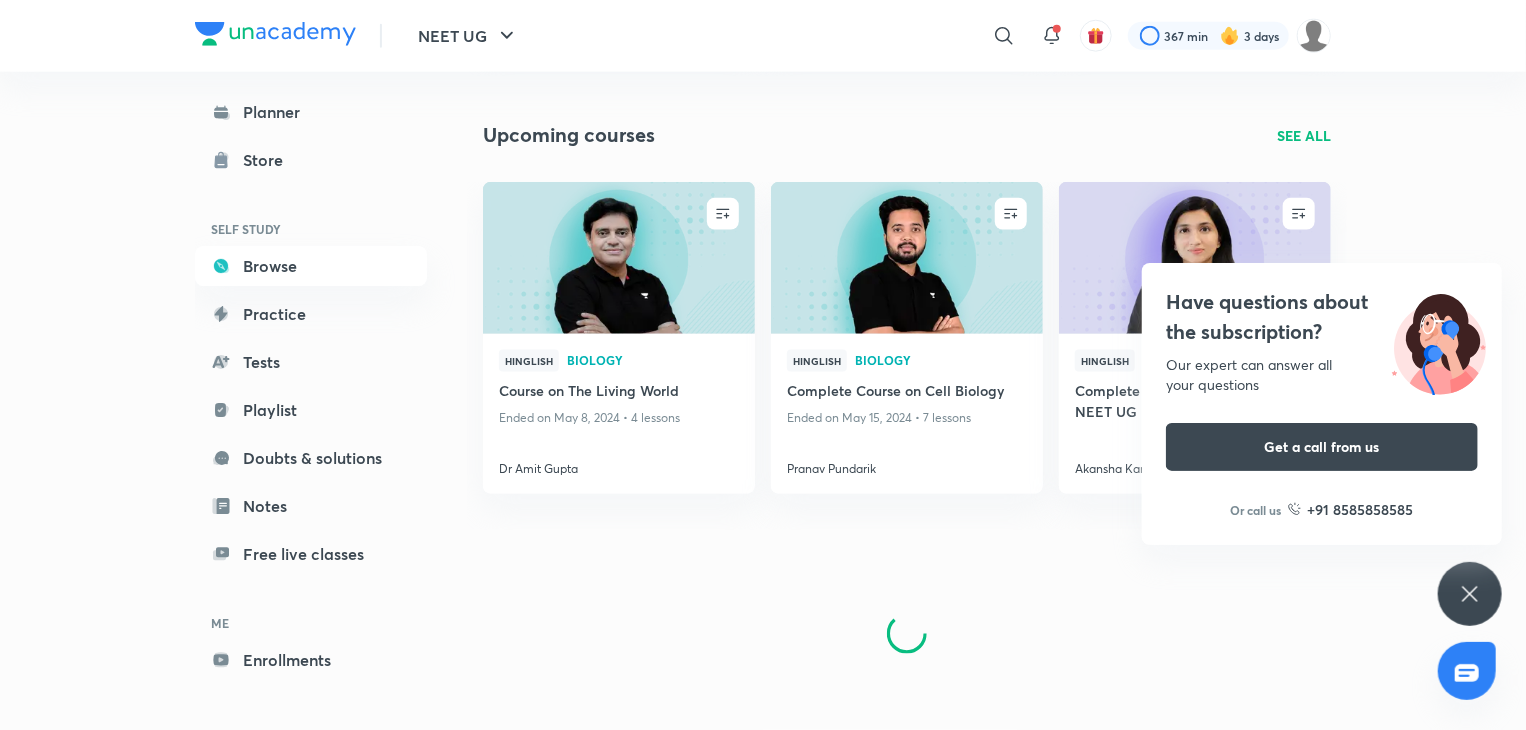 click 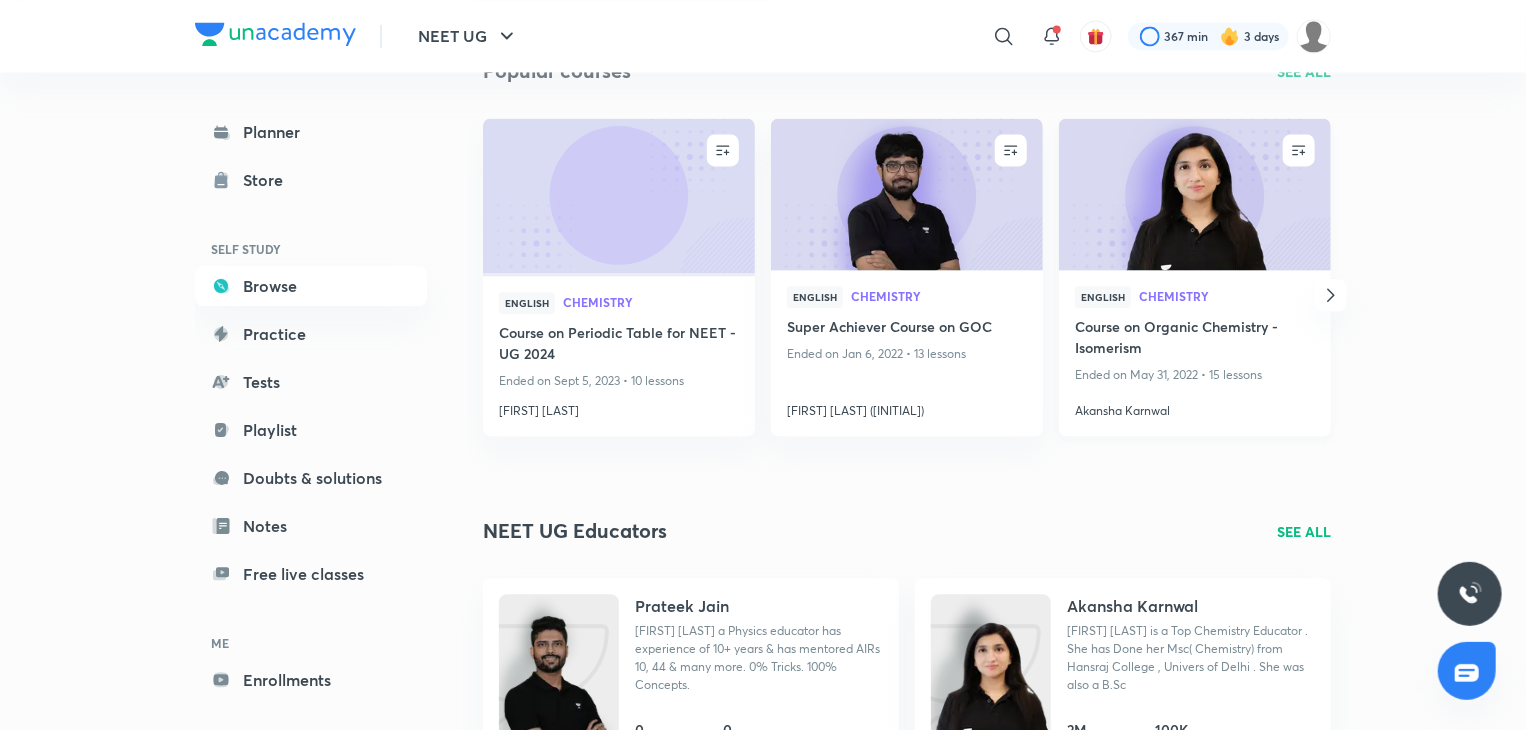 scroll, scrollTop: 2186, scrollLeft: 0, axis: vertical 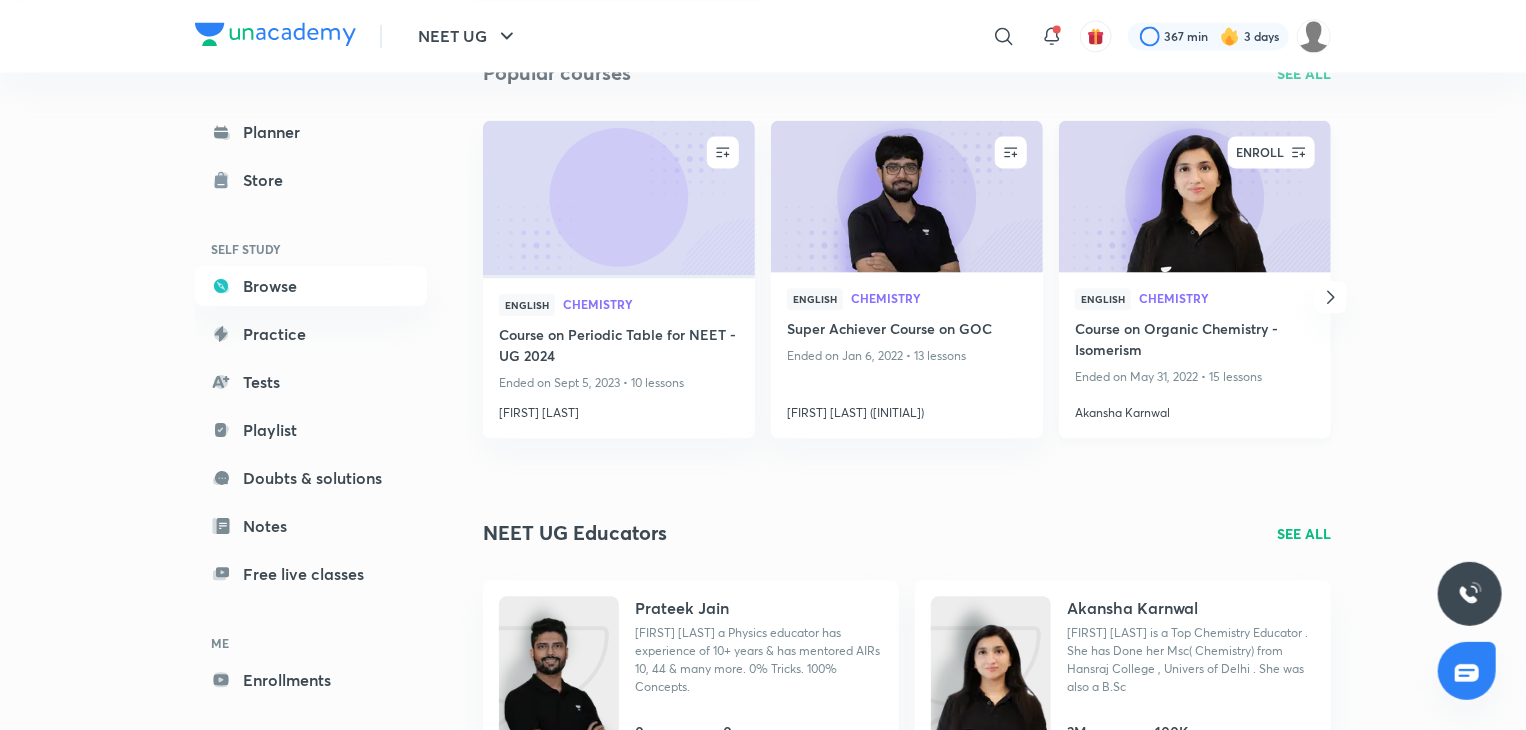 click 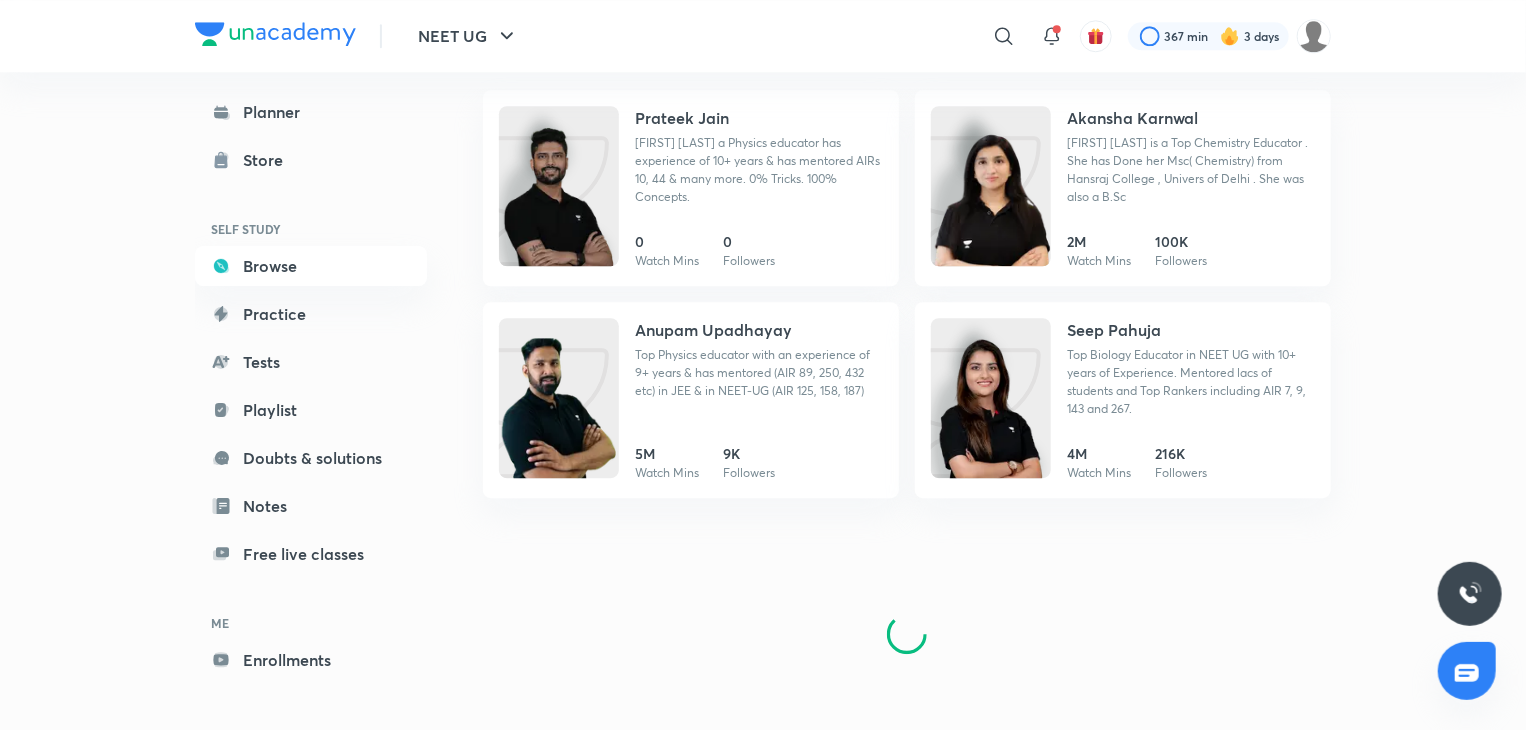 scroll, scrollTop: 2540, scrollLeft: 0, axis: vertical 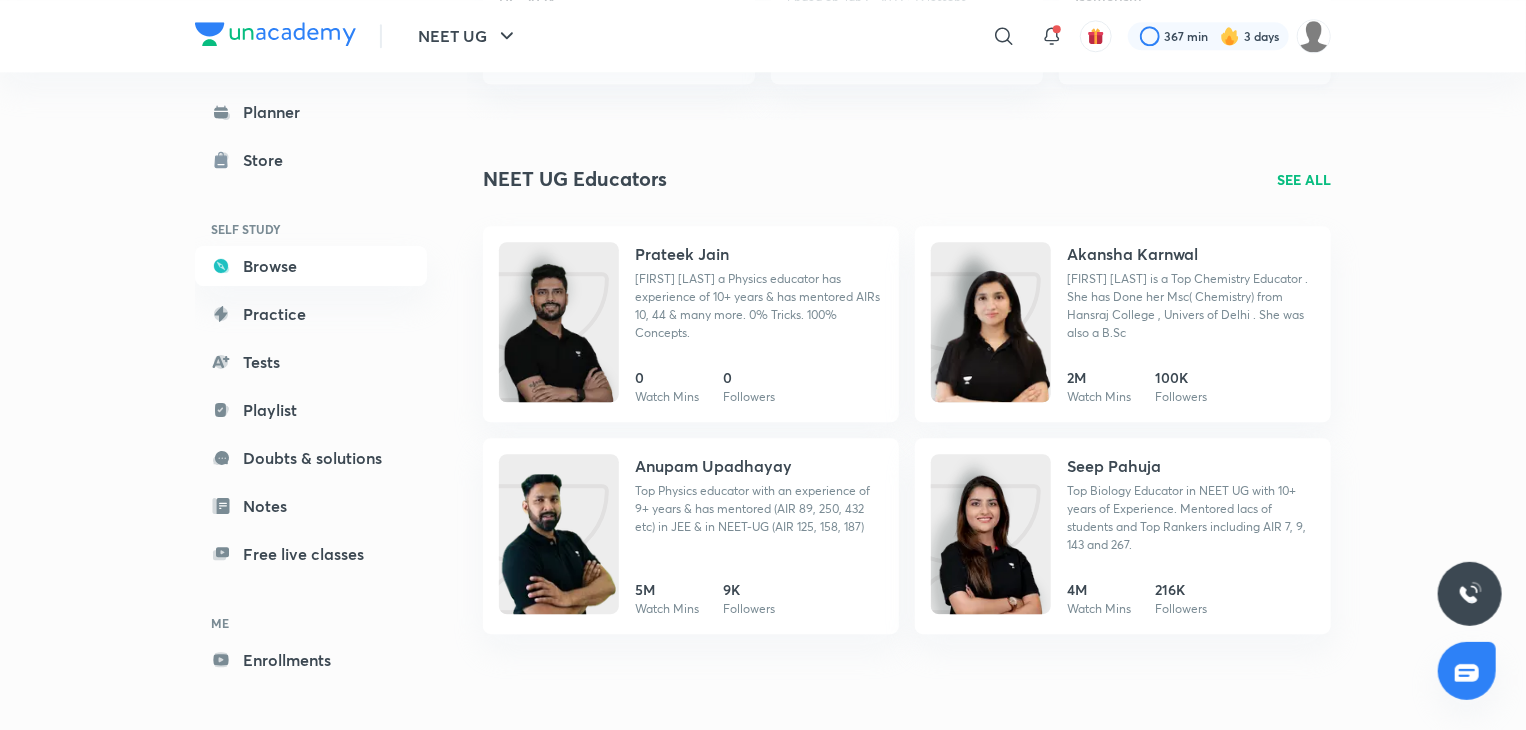 click on "SEE ALL" at bounding box center [1304, 179] 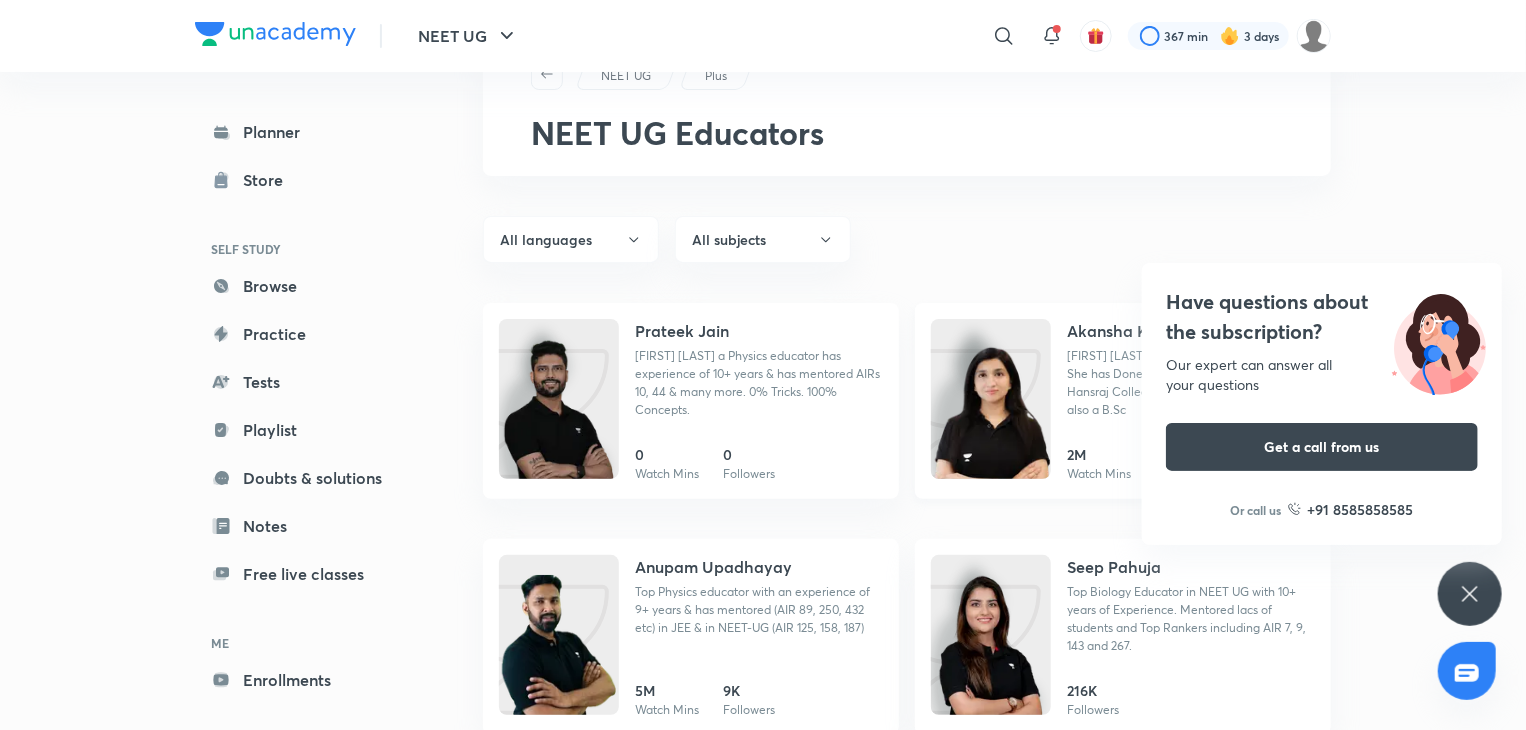 scroll, scrollTop: 0, scrollLeft: 0, axis: both 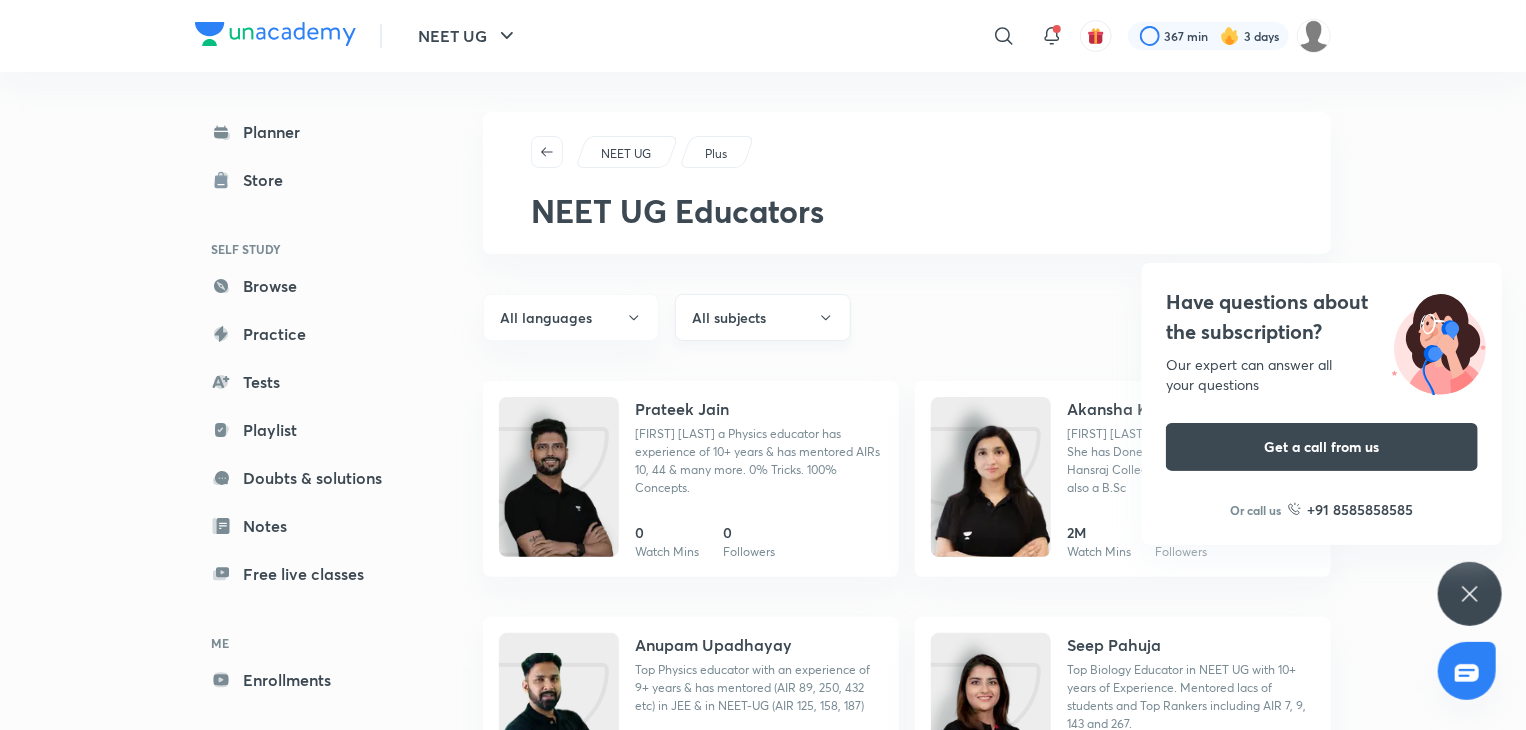 click on "All subjects" at bounding box center (763, 317) 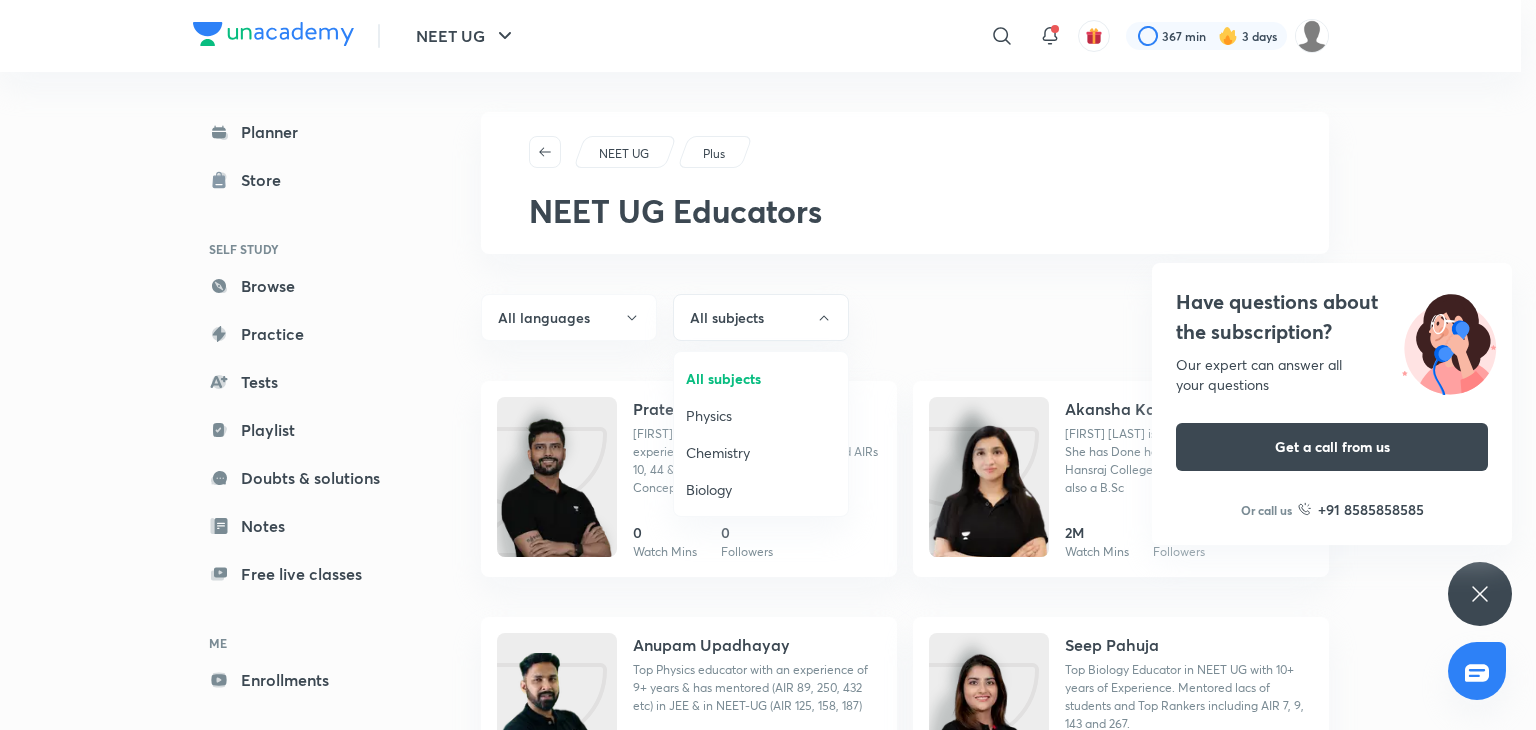 click on "Chemistry" at bounding box center (761, 452) 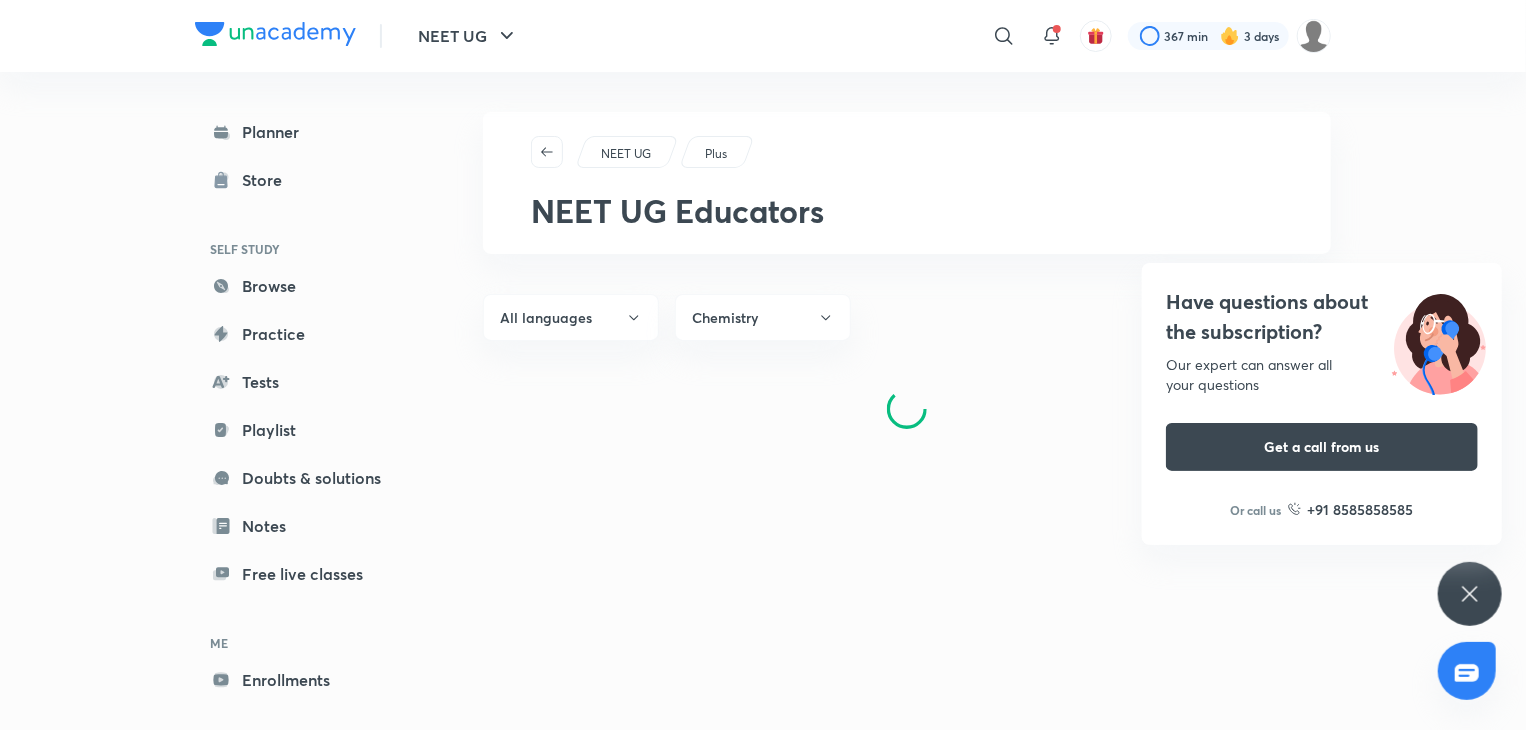 click on "NEET UG Plus NEET UG Educators All languages Chemistry" at bounding box center [907, 413] 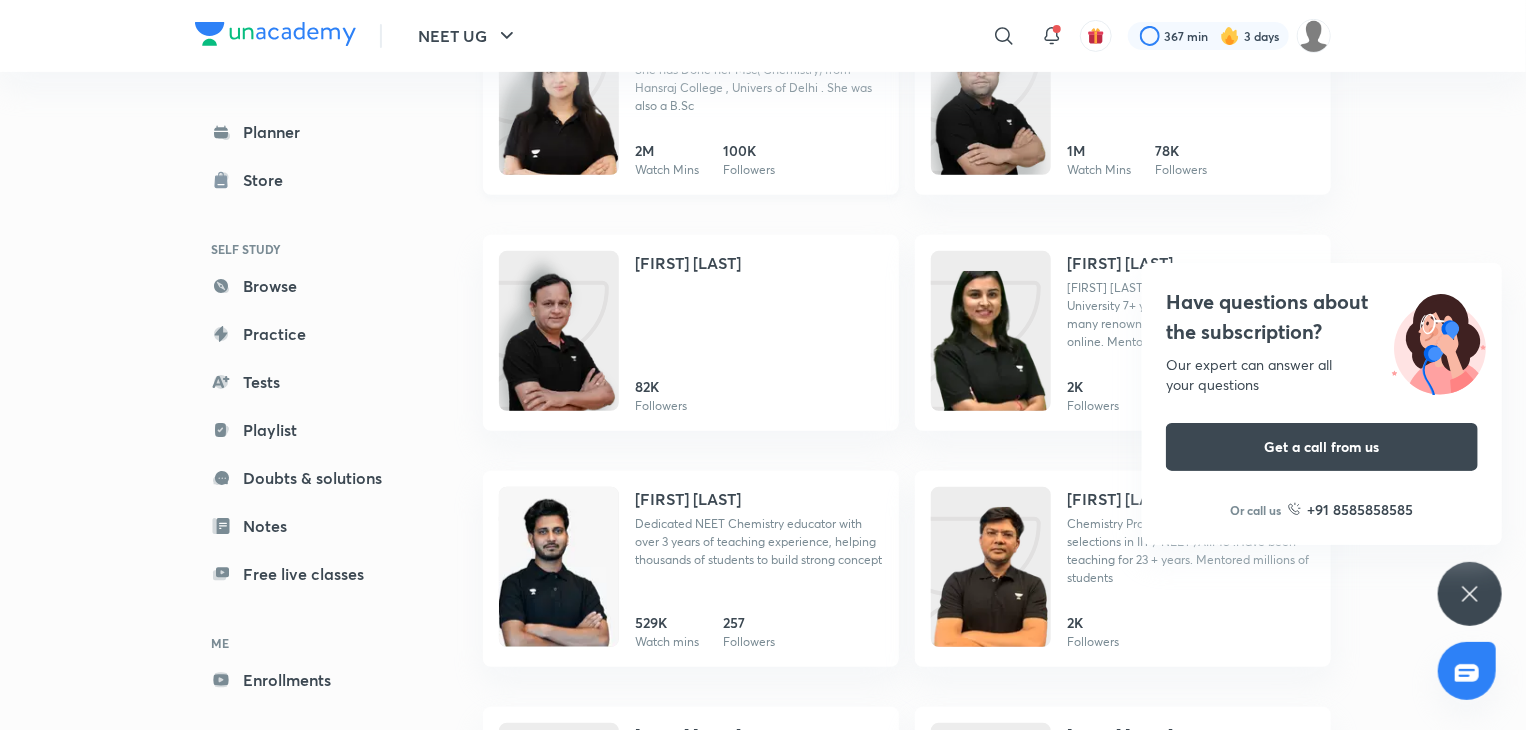 scroll, scrollTop: 400, scrollLeft: 0, axis: vertical 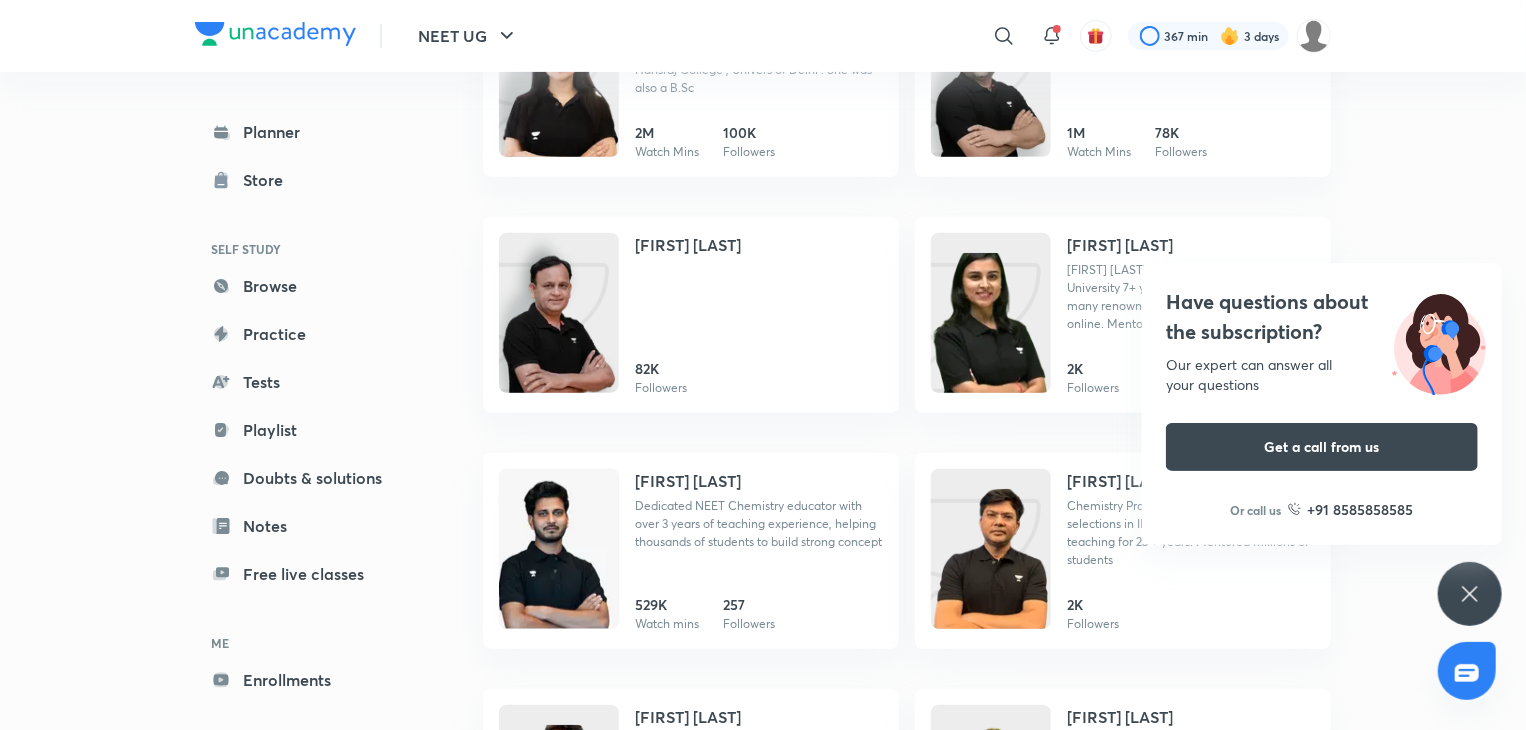 click on "Have questions about the subscription? Our expert can answer all your questions Get a call from us Or call us +91 8585858585" at bounding box center (1470, 594) 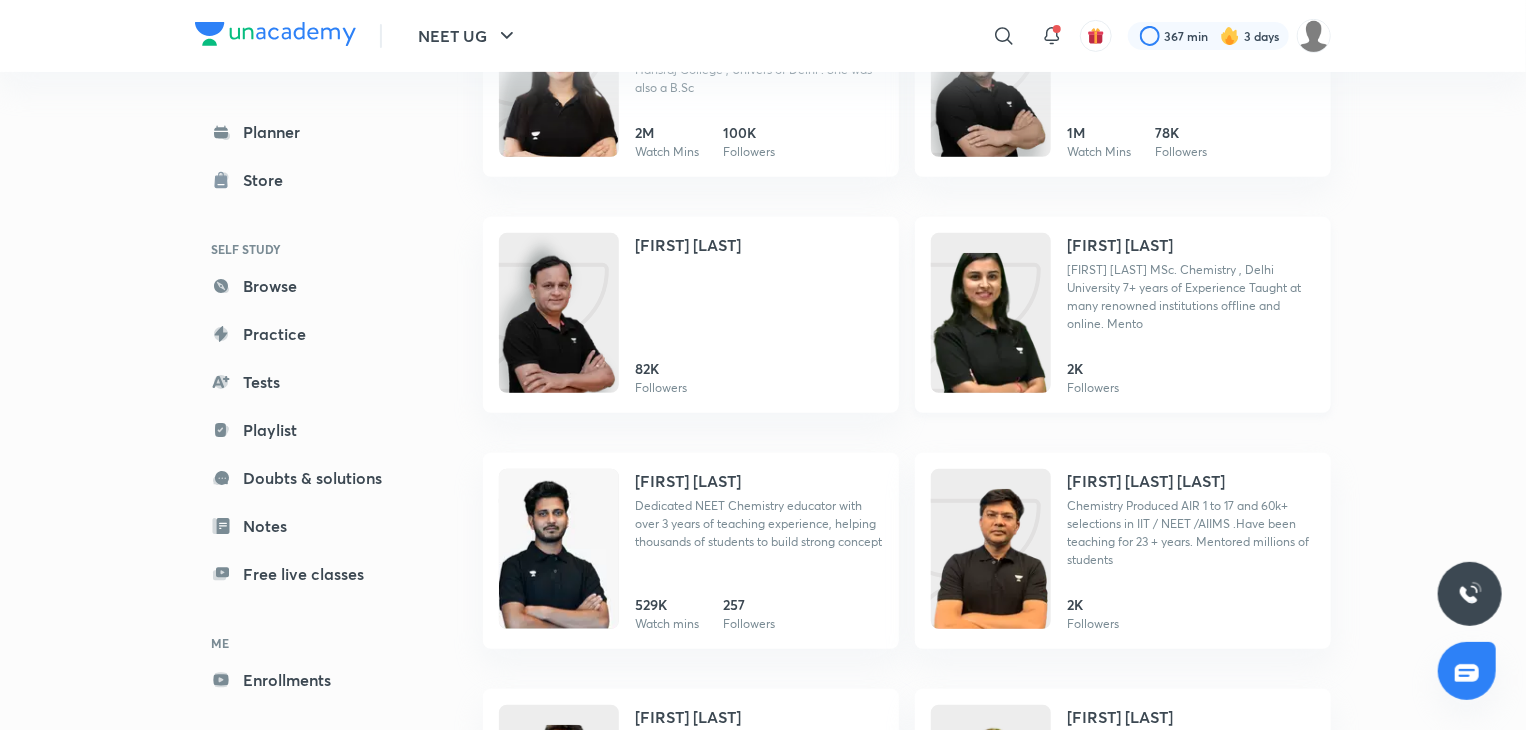 click on "Anushka Choudhary Anushka Choudhary
MSc. Chemistry , Delhi University
7+ years of Experience
Taught at many renowned institutions offline and online.
Mento" at bounding box center (1191, 291) 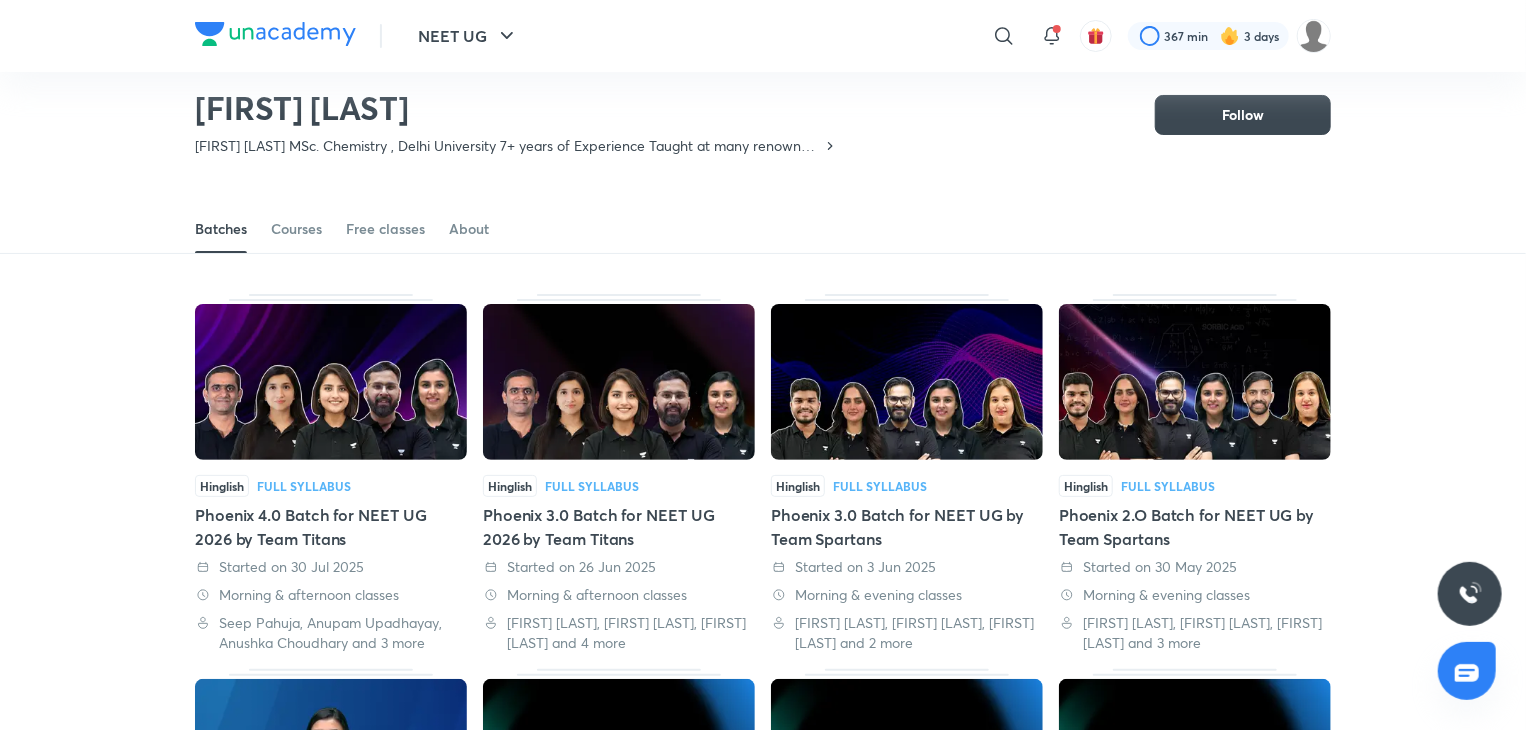 scroll, scrollTop: 40, scrollLeft: 0, axis: vertical 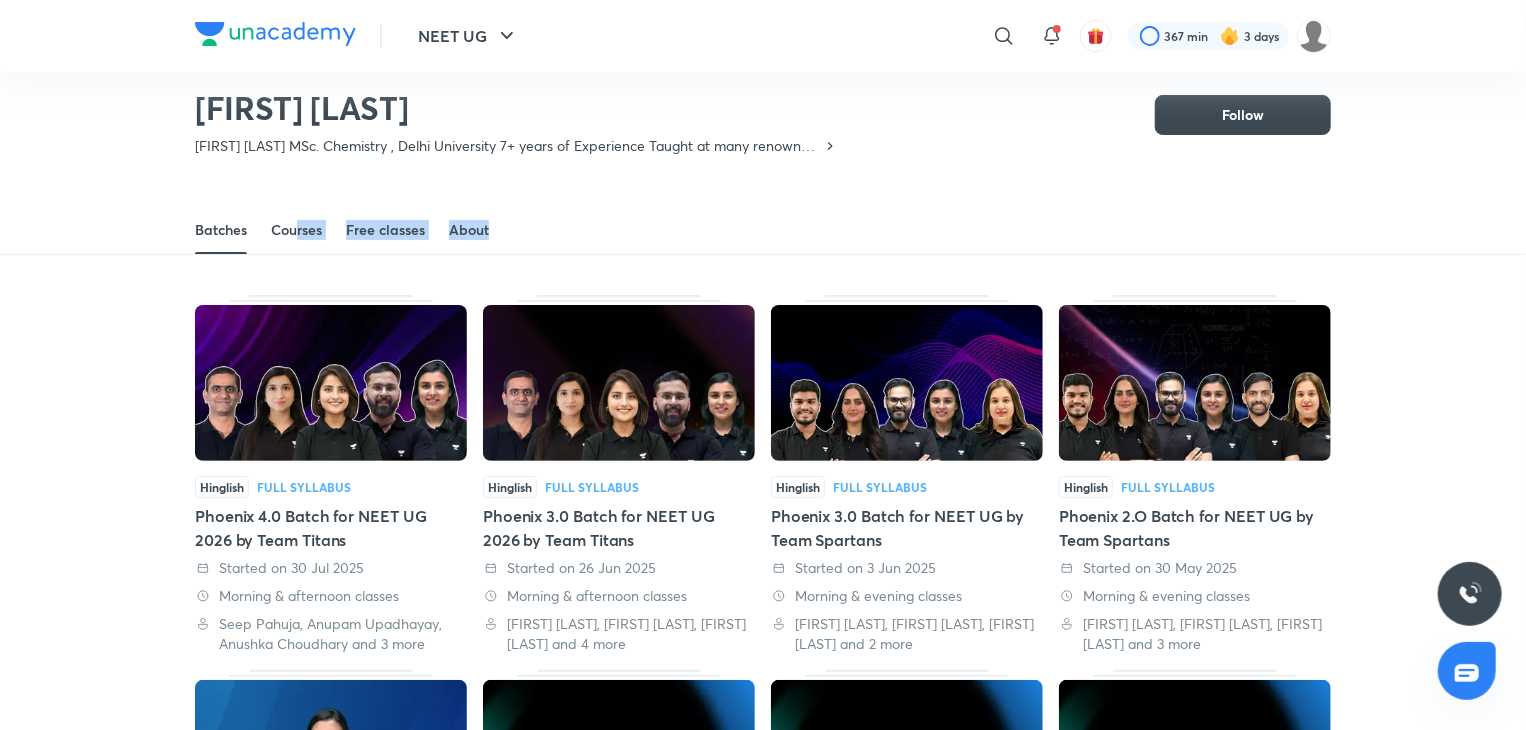 drag, startPoint x: 296, startPoint y: 257, endPoint x: 297, endPoint y: 220, distance: 37.01351 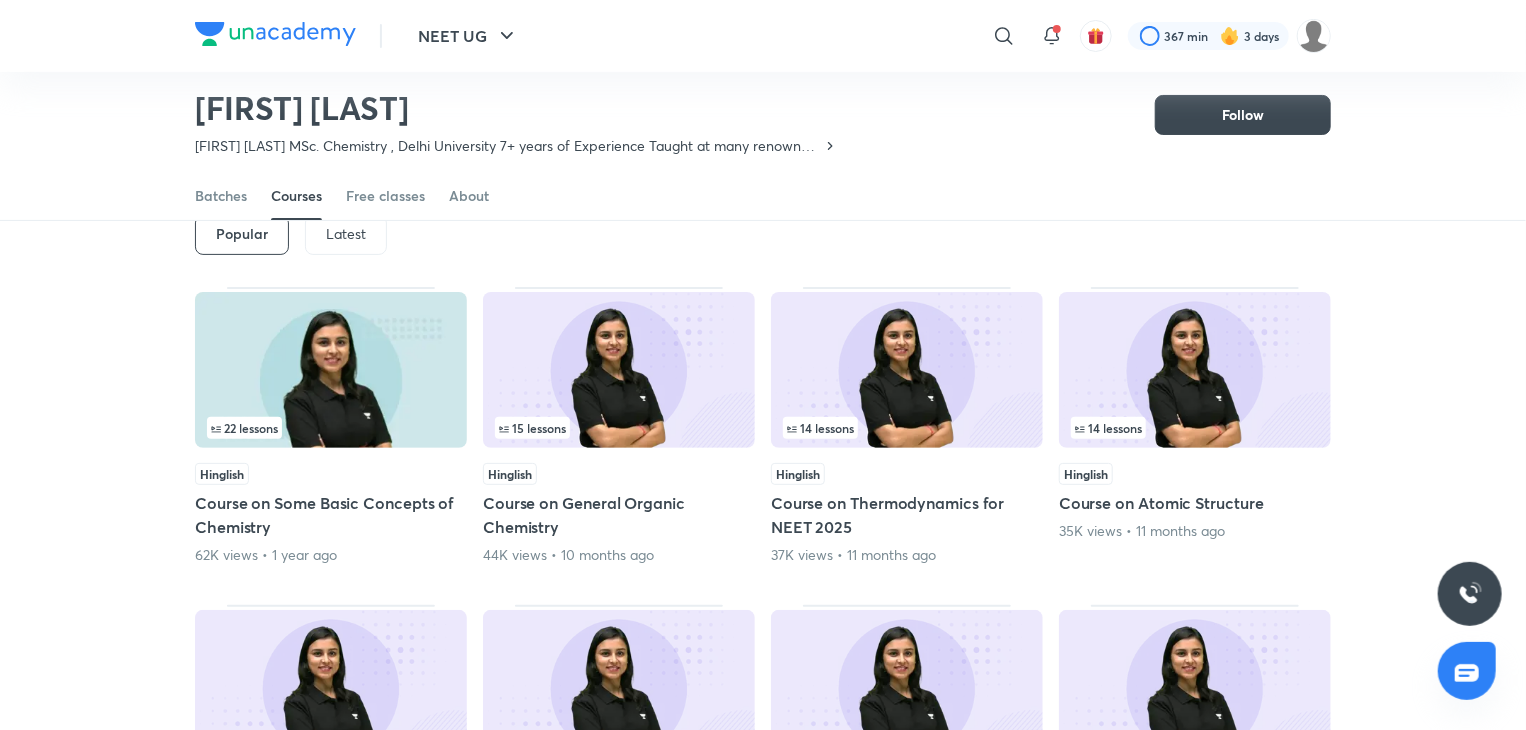 scroll, scrollTop: 0, scrollLeft: 0, axis: both 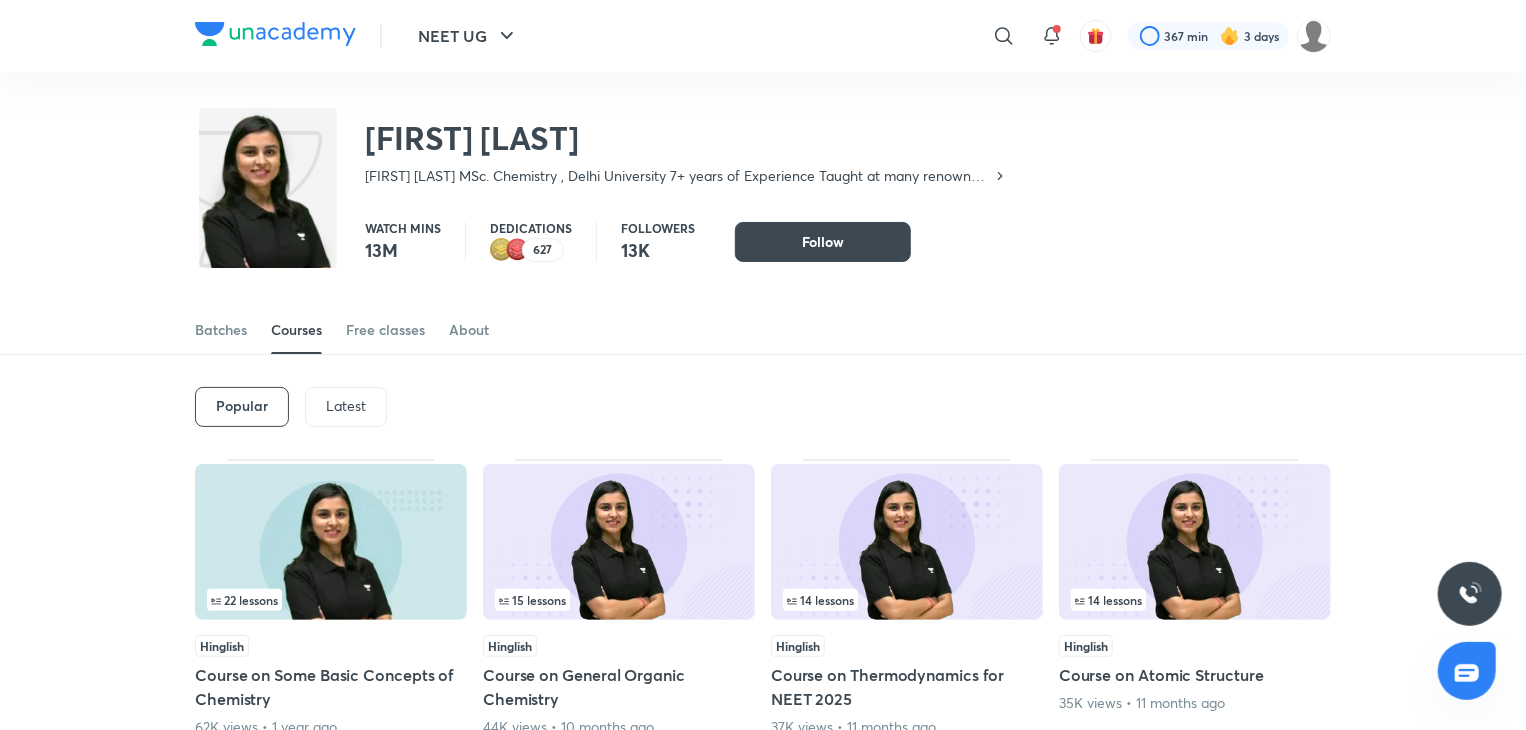 click on "Latest" at bounding box center (346, 407) 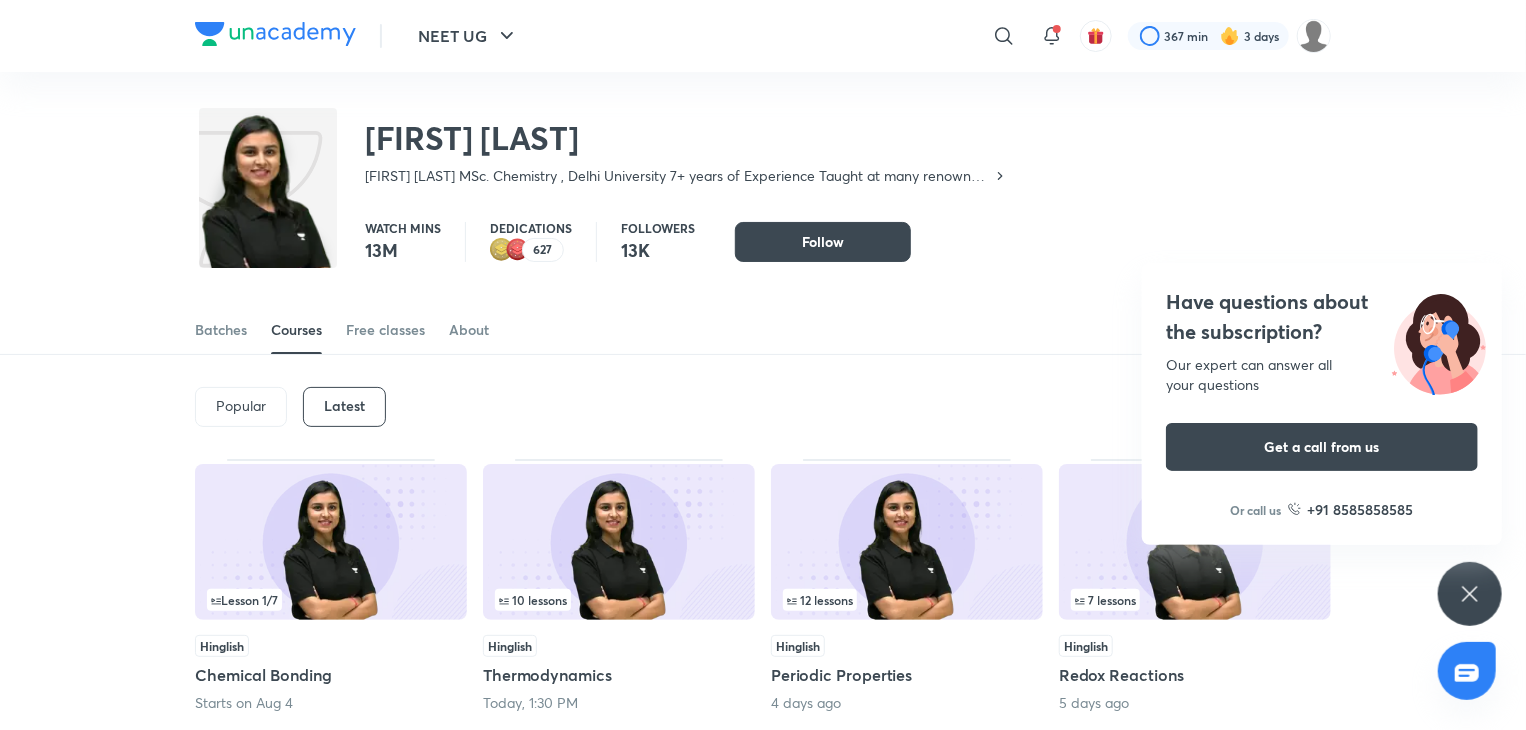 click 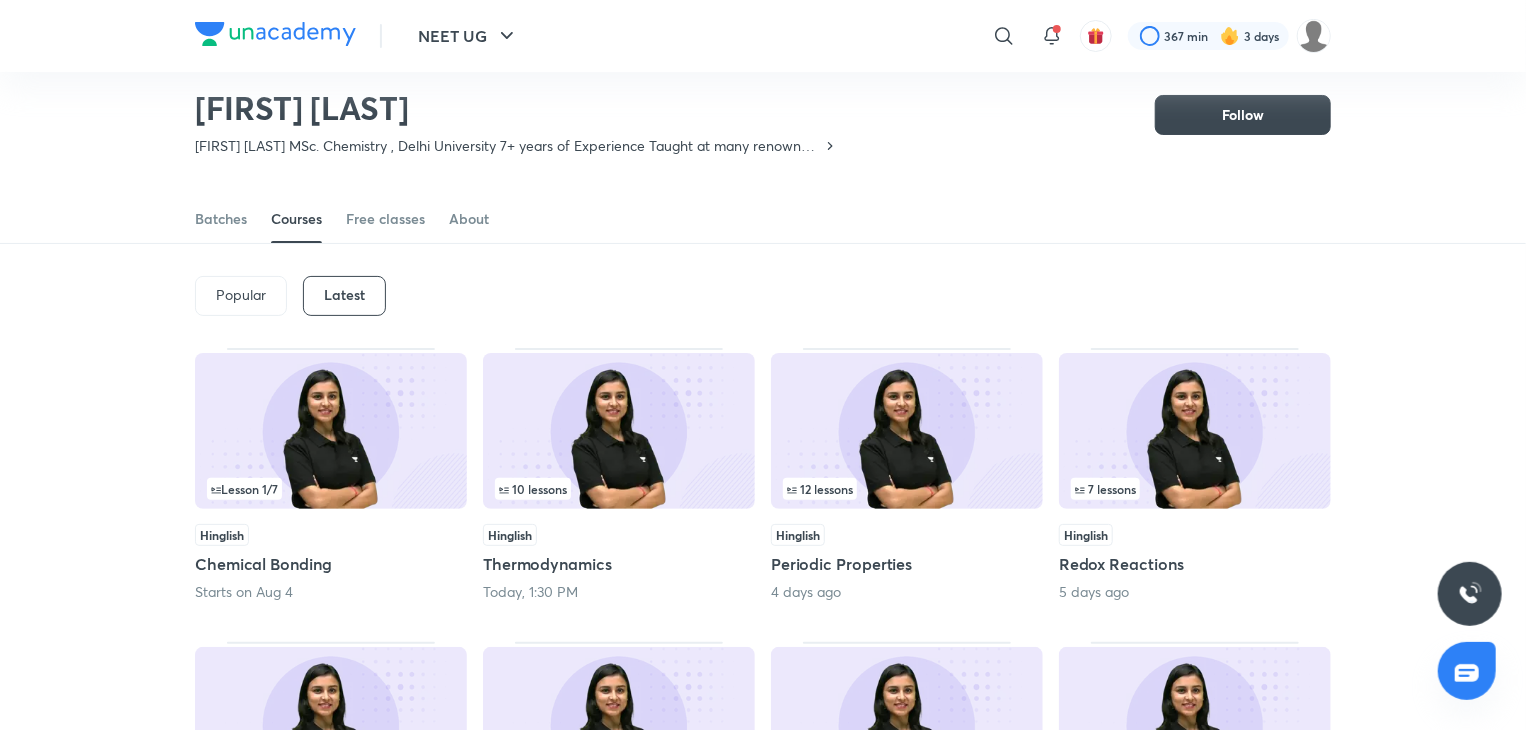 scroll, scrollTop: 50, scrollLeft: 0, axis: vertical 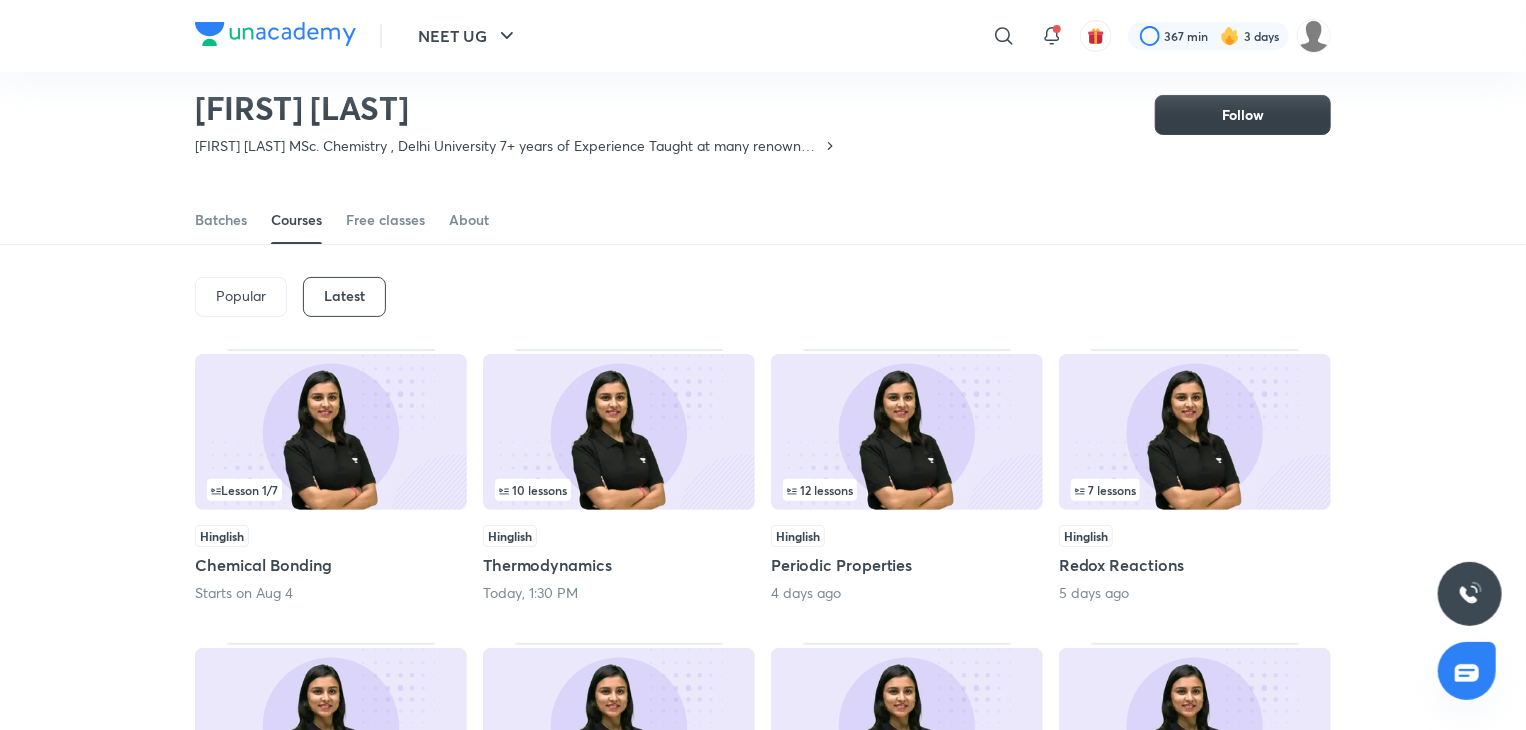 click on "Follow" at bounding box center (1243, 115) 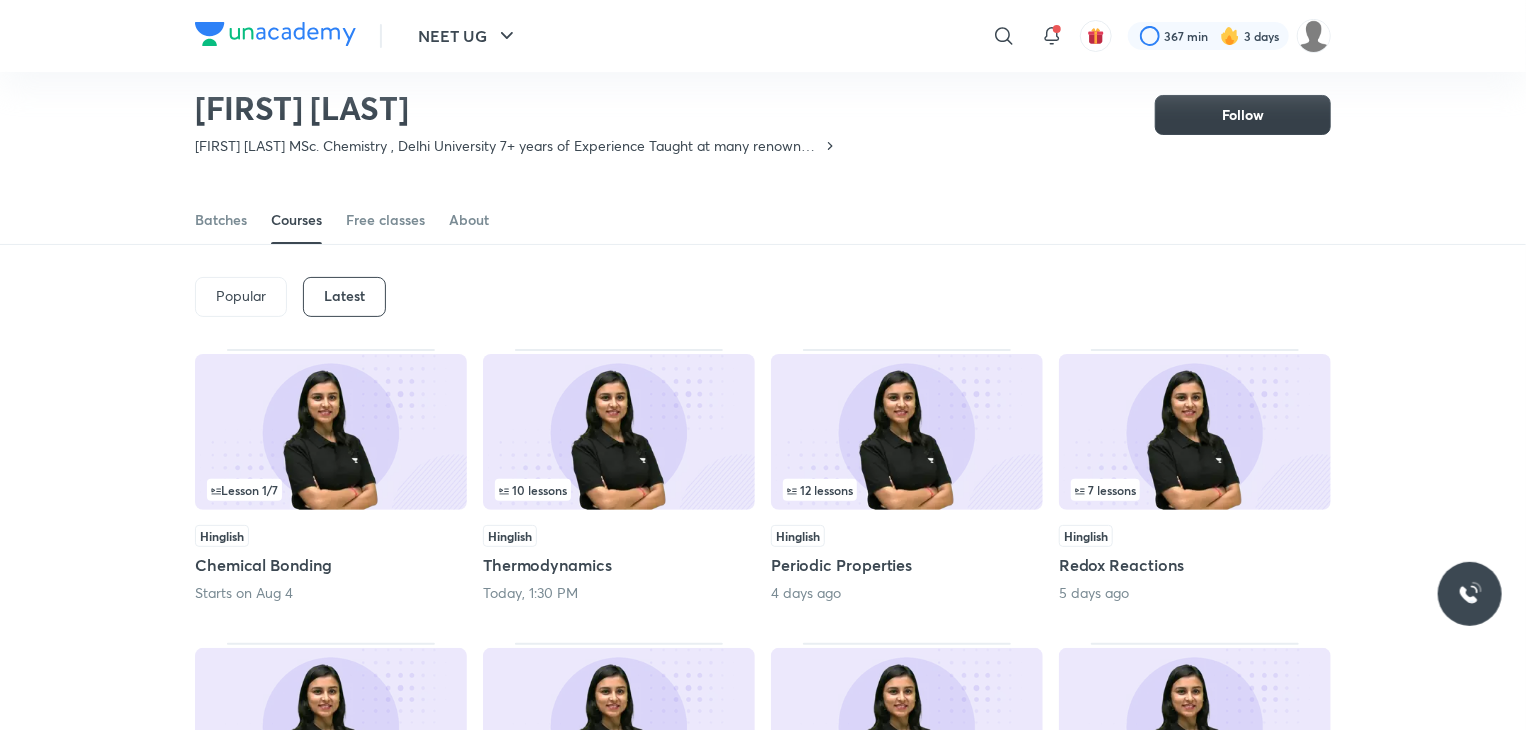 scroll, scrollTop: 0, scrollLeft: 0, axis: both 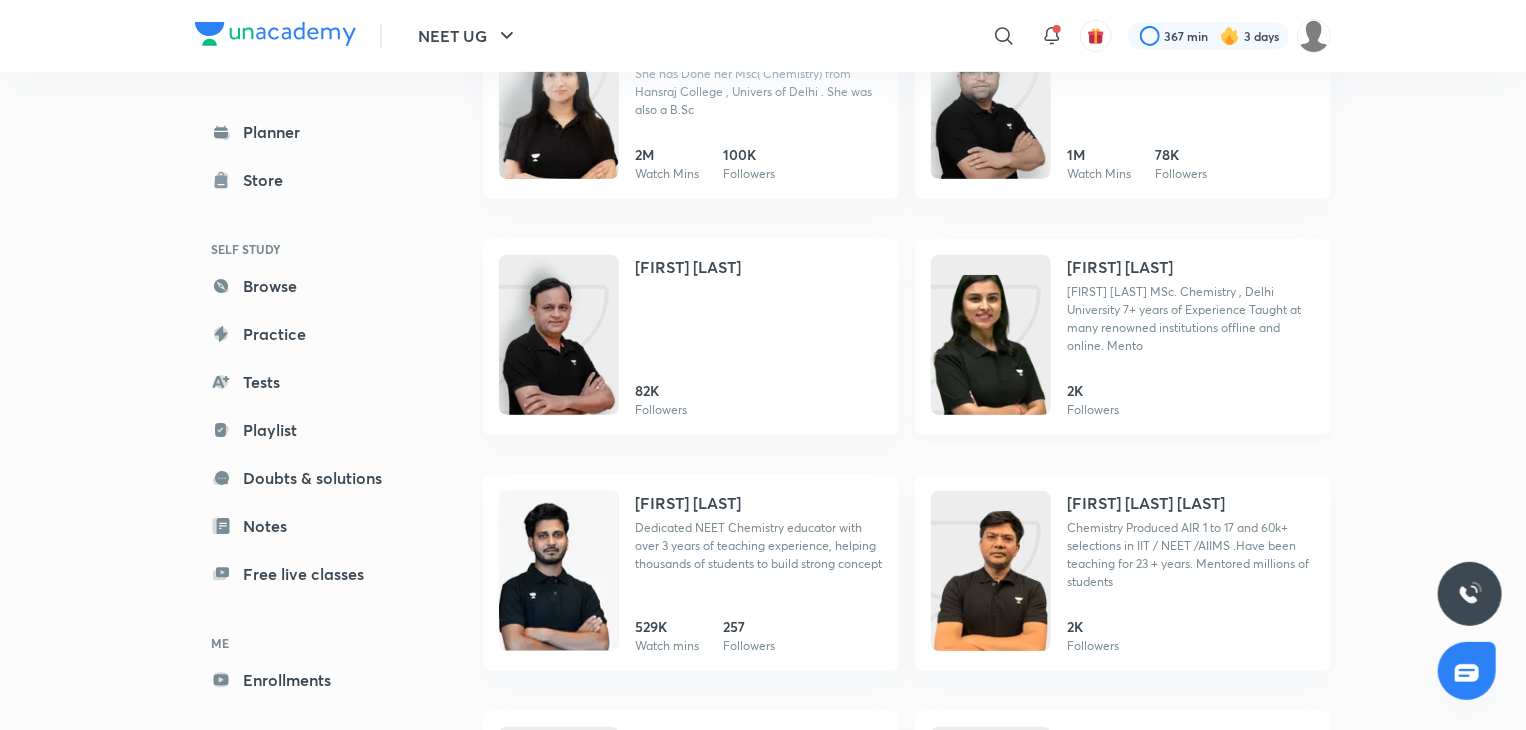 click on "Anushka Choudhary" at bounding box center (1120, 267) 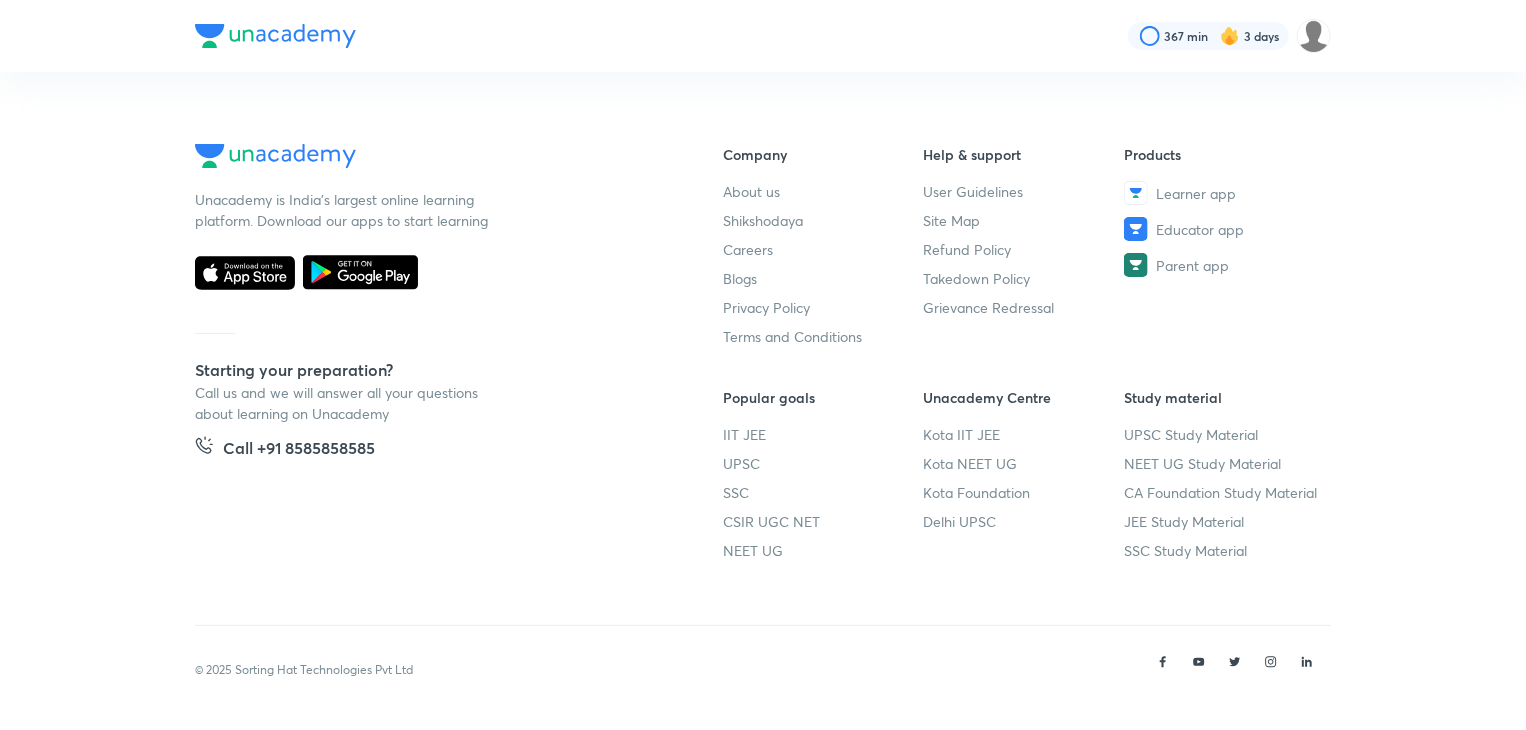 scroll, scrollTop: 0, scrollLeft: 0, axis: both 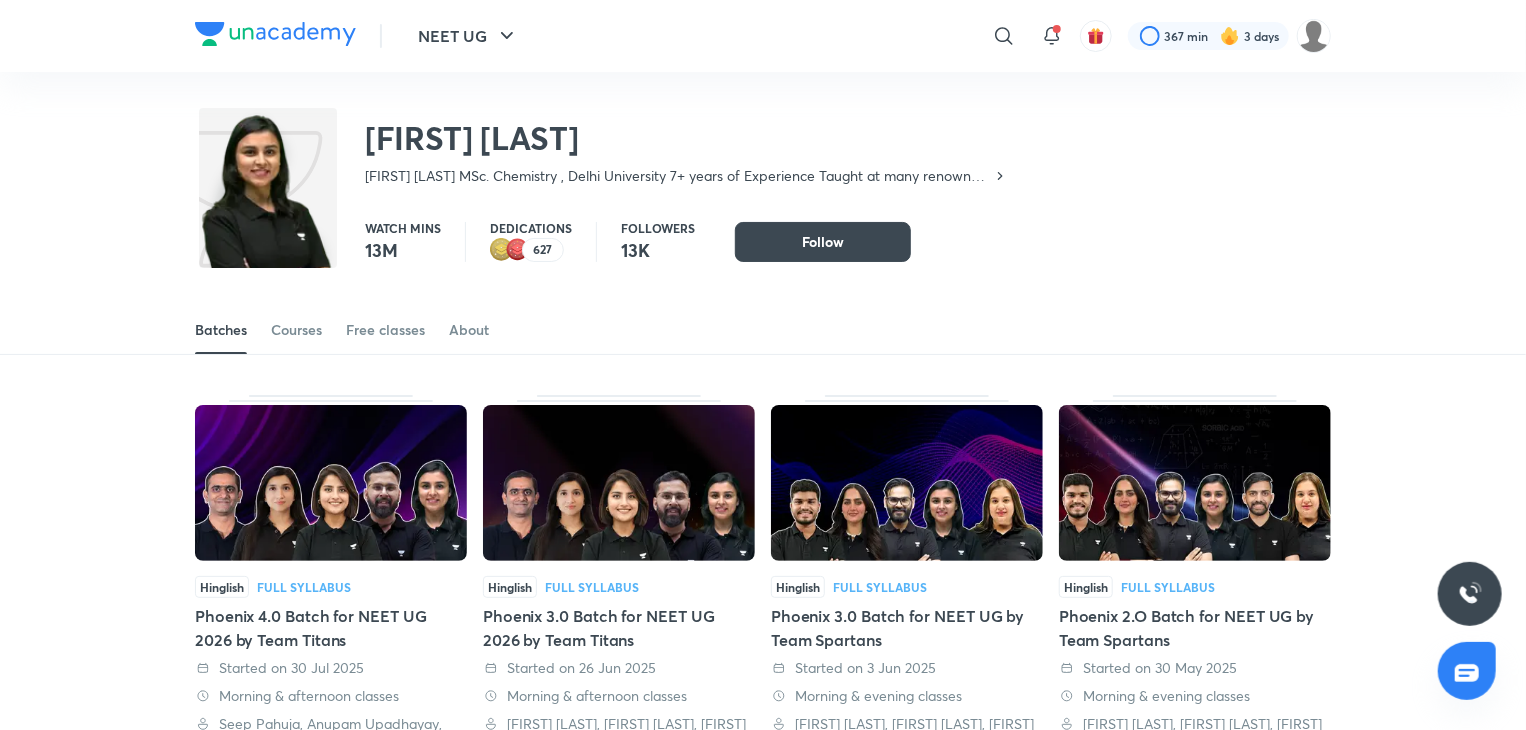 click 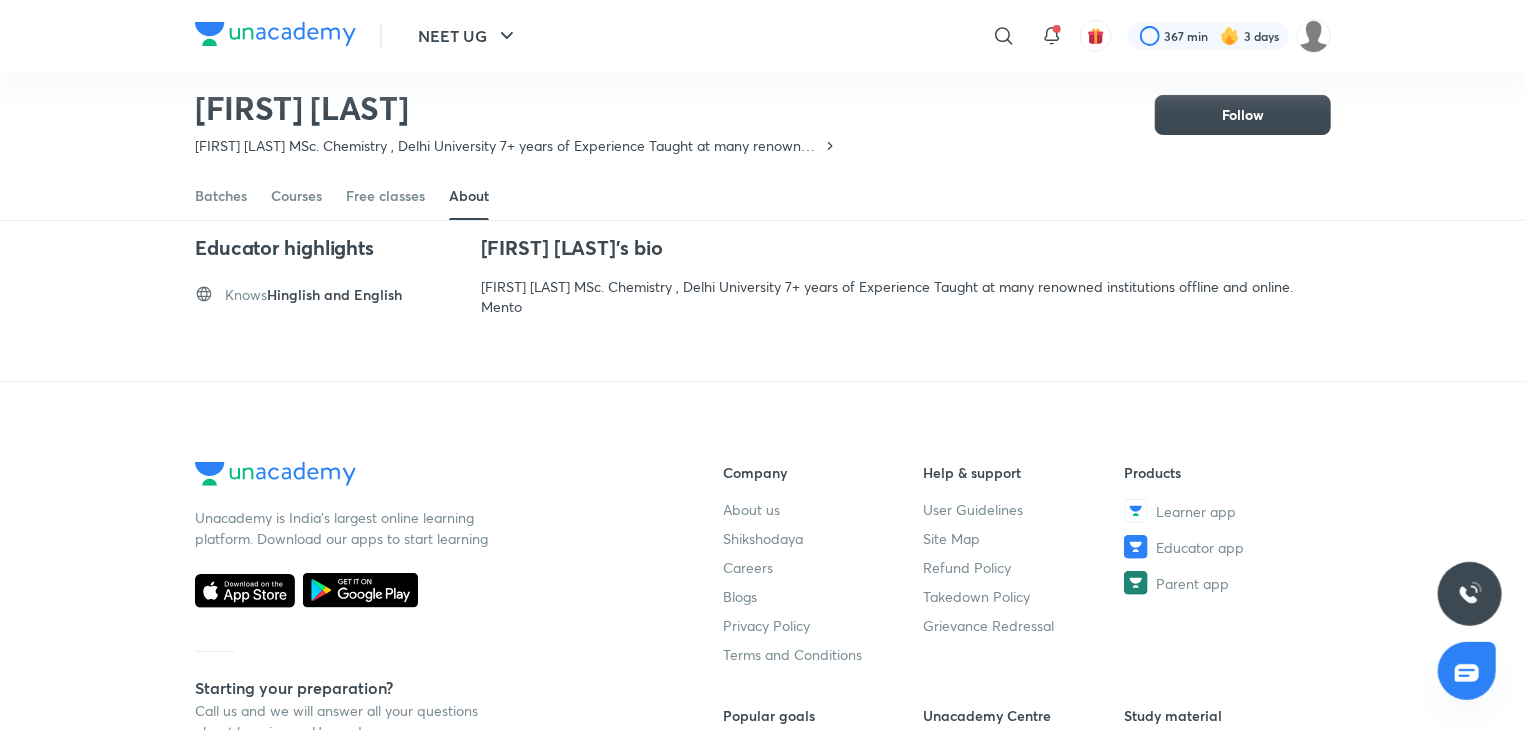 scroll, scrollTop: 91, scrollLeft: 0, axis: vertical 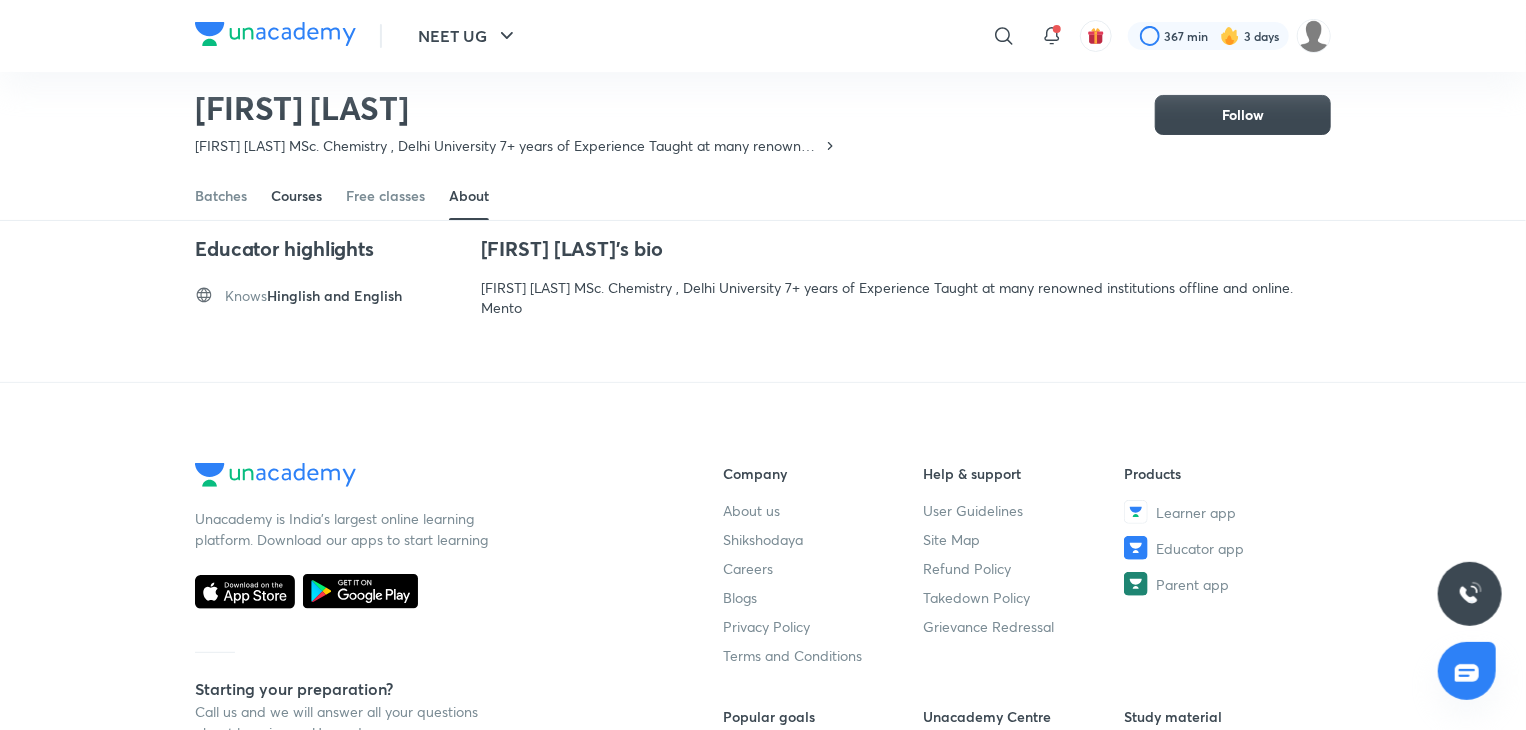 click on "Courses" at bounding box center (296, 196) 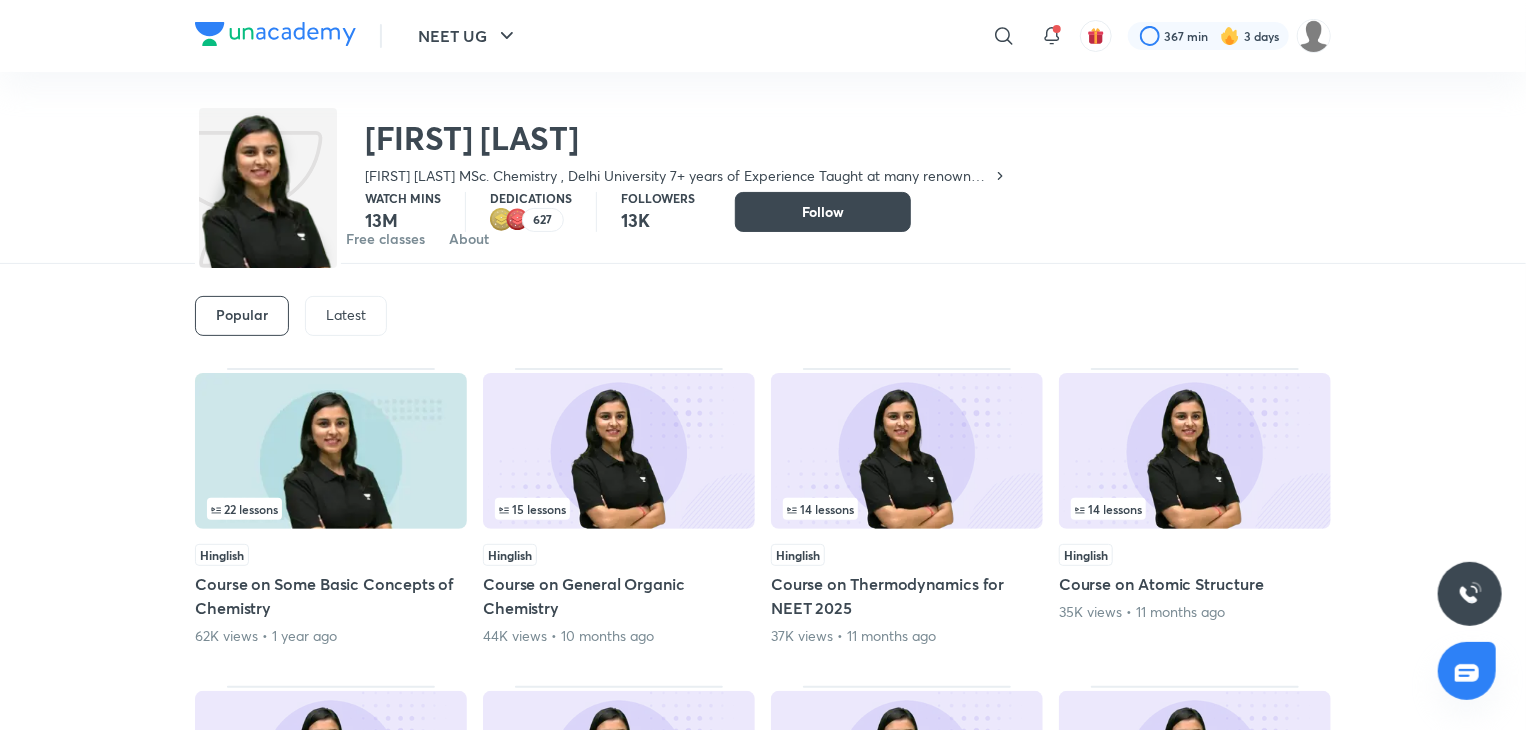 scroll, scrollTop: 0, scrollLeft: 0, axis: both 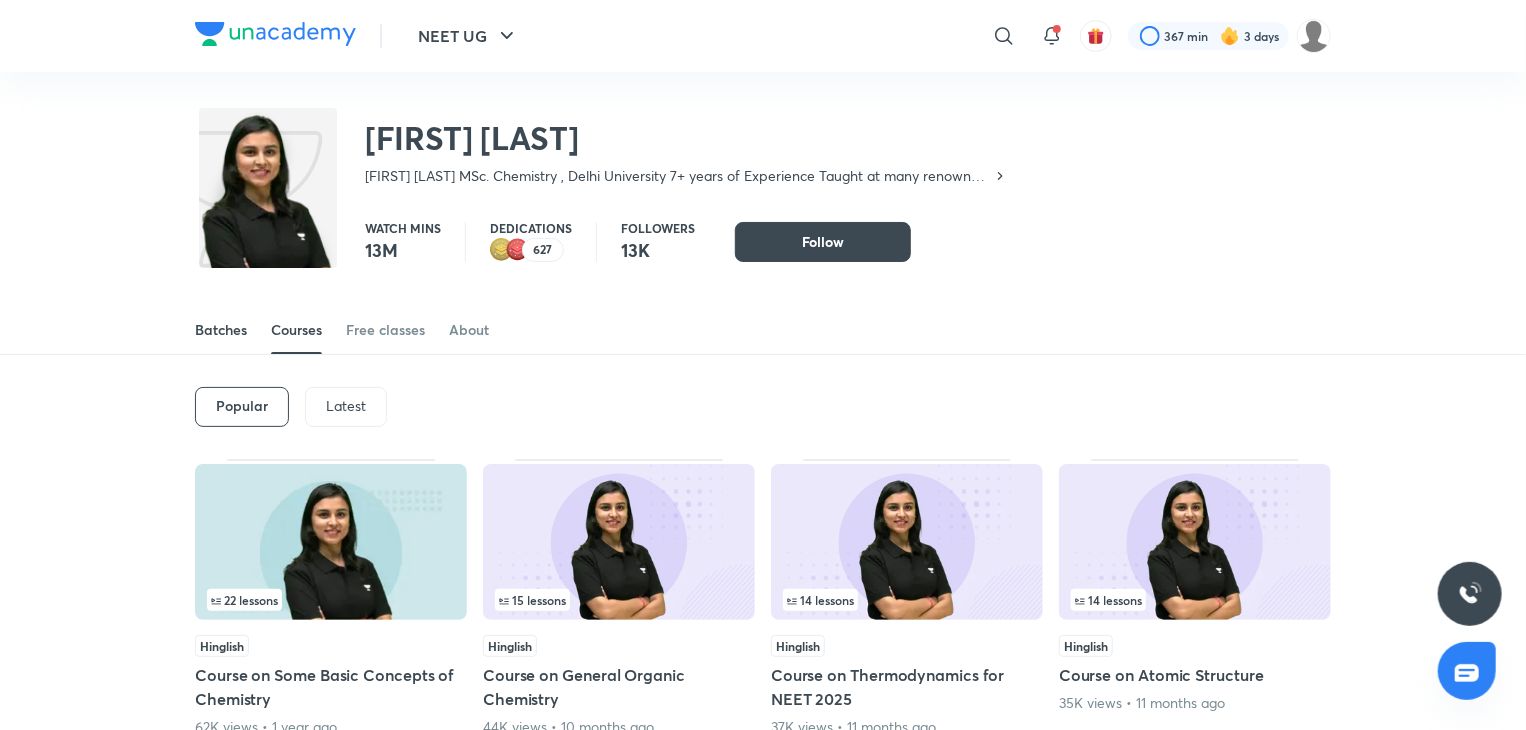 click on "Batches" at bounding box center [221, 330] 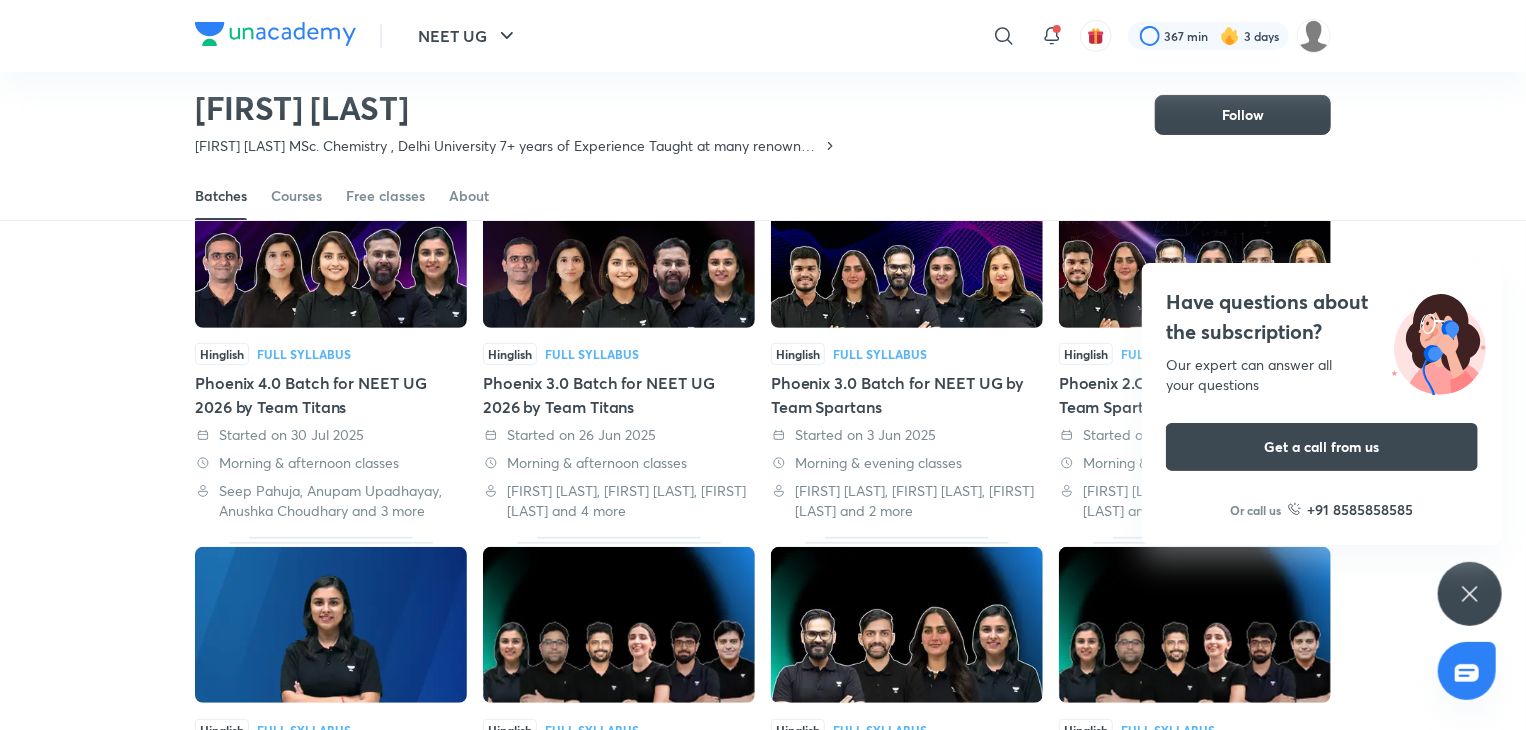 scroll, scrollTop: 182, scrollLeft: 0, axis: vertical 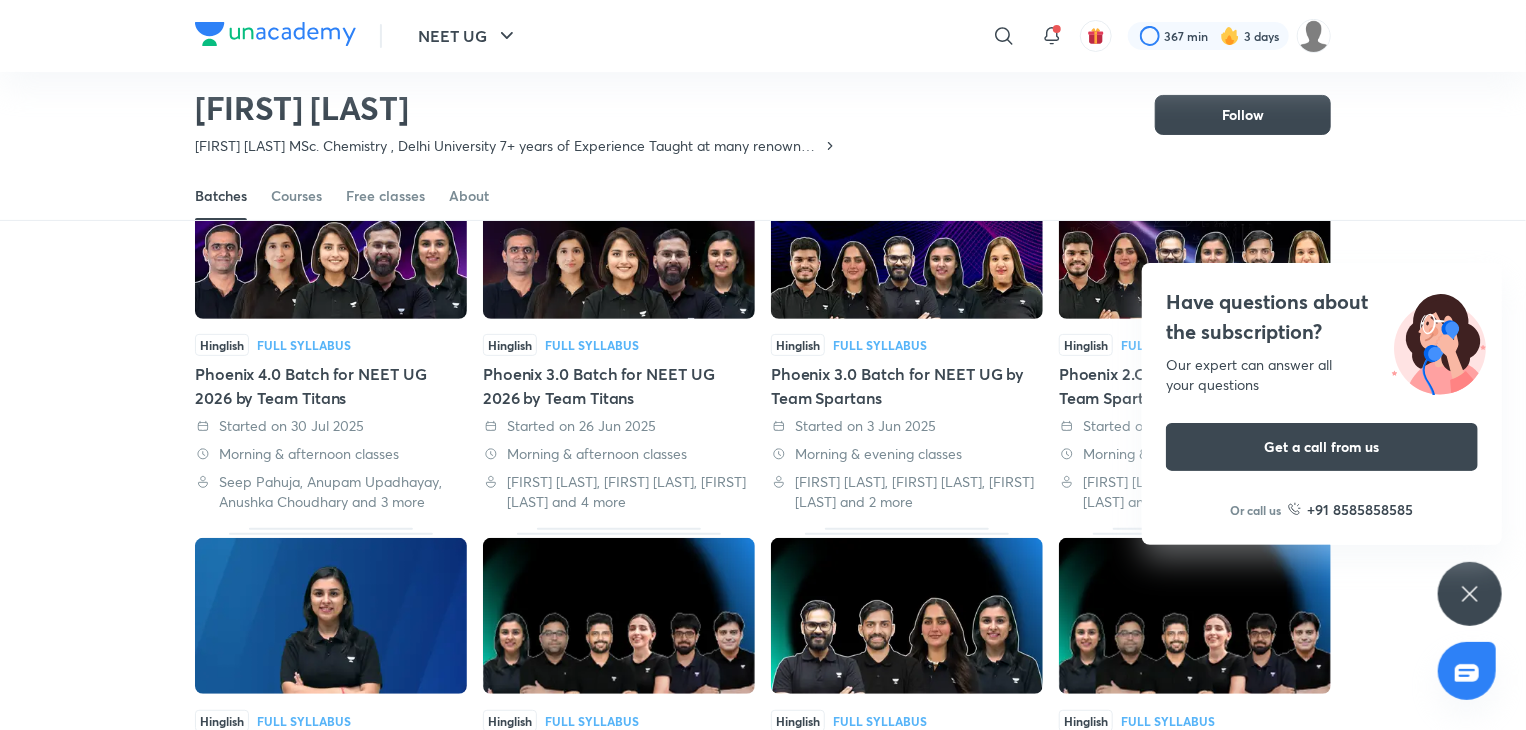 click on "Have questions about the subscription? Our expert can answer all your questions Get a call from us Or call us +91 8585858585" at bounding box center [1470, 594] 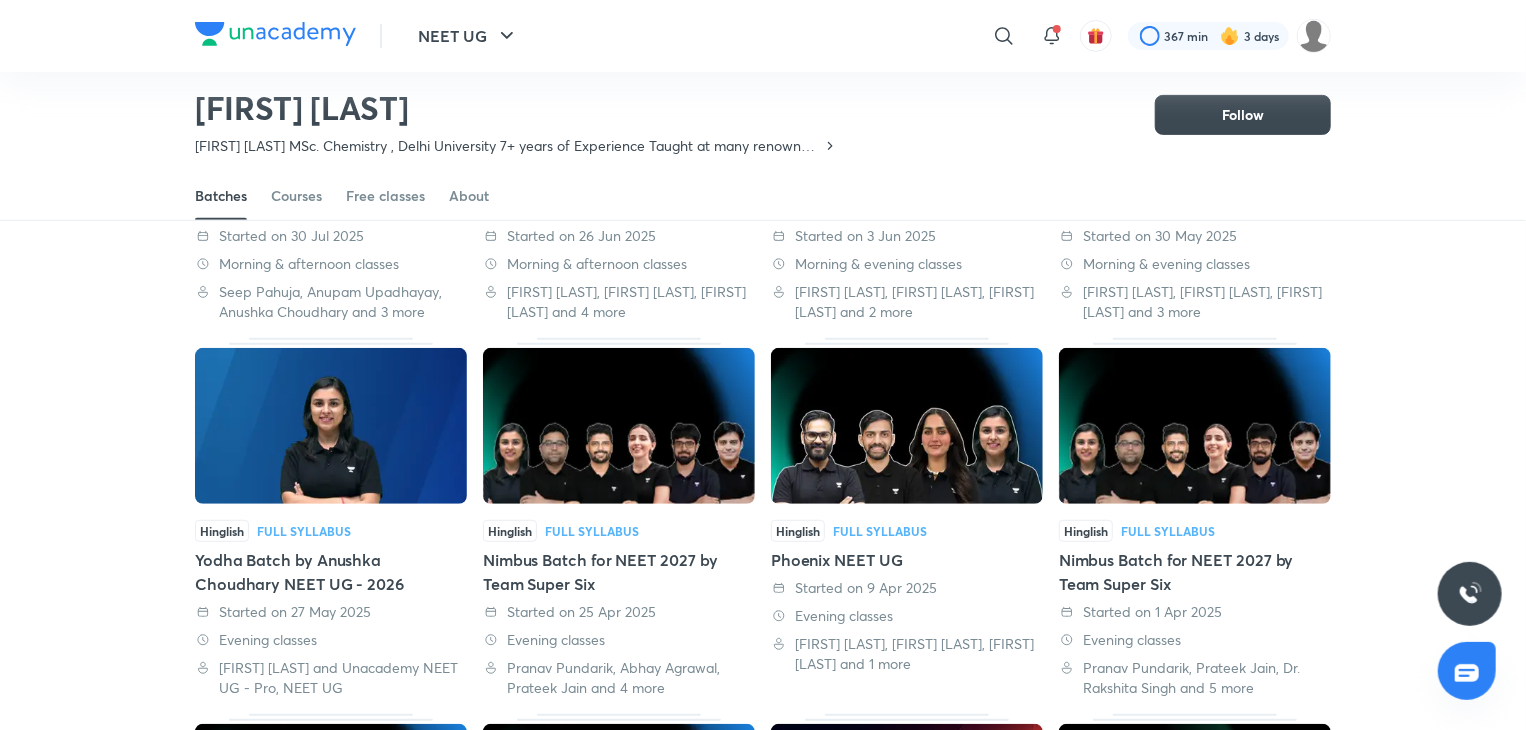 scroll, scrollTop: 372, scrollLeft: 0, axis: vertical 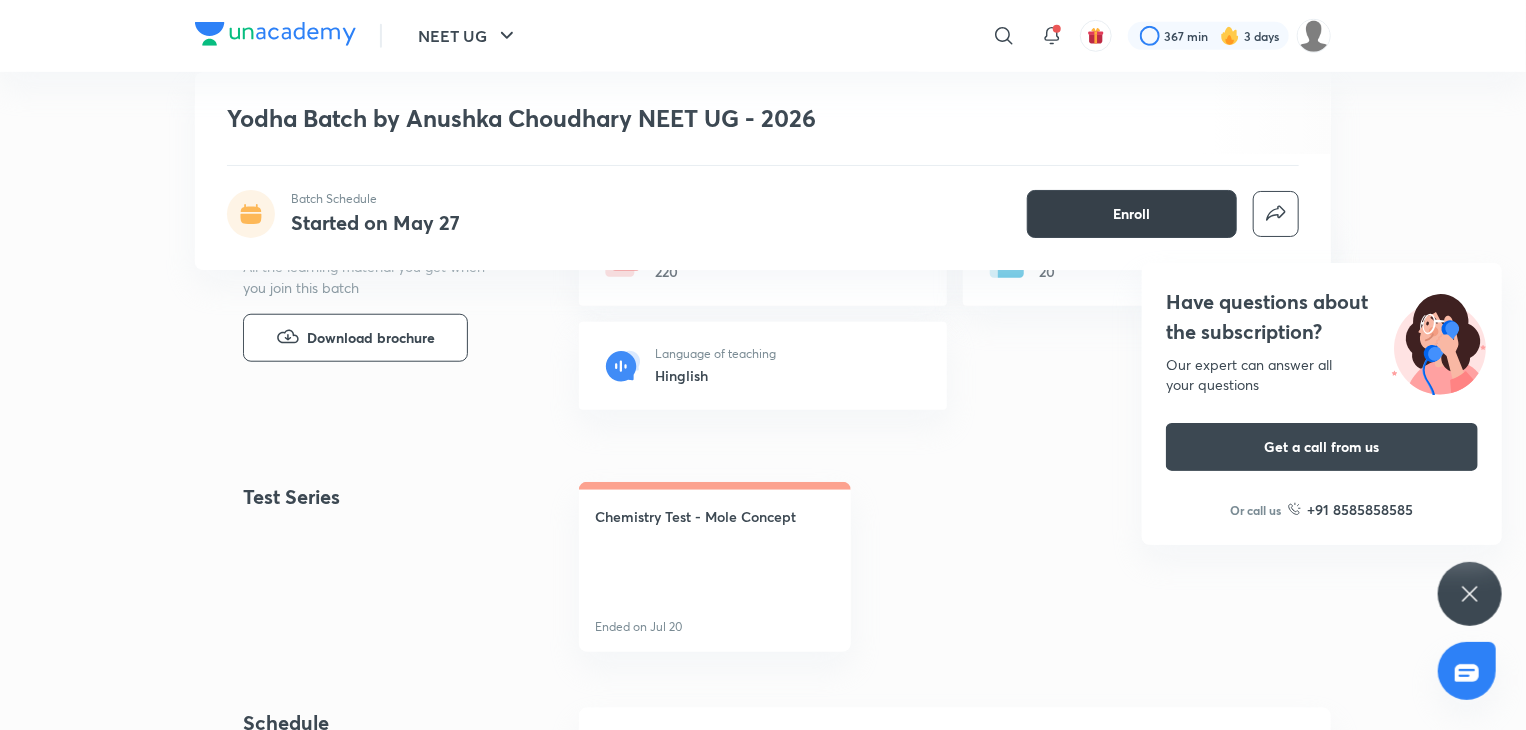 click on "Enroll" at bounding box center (1132, 214) 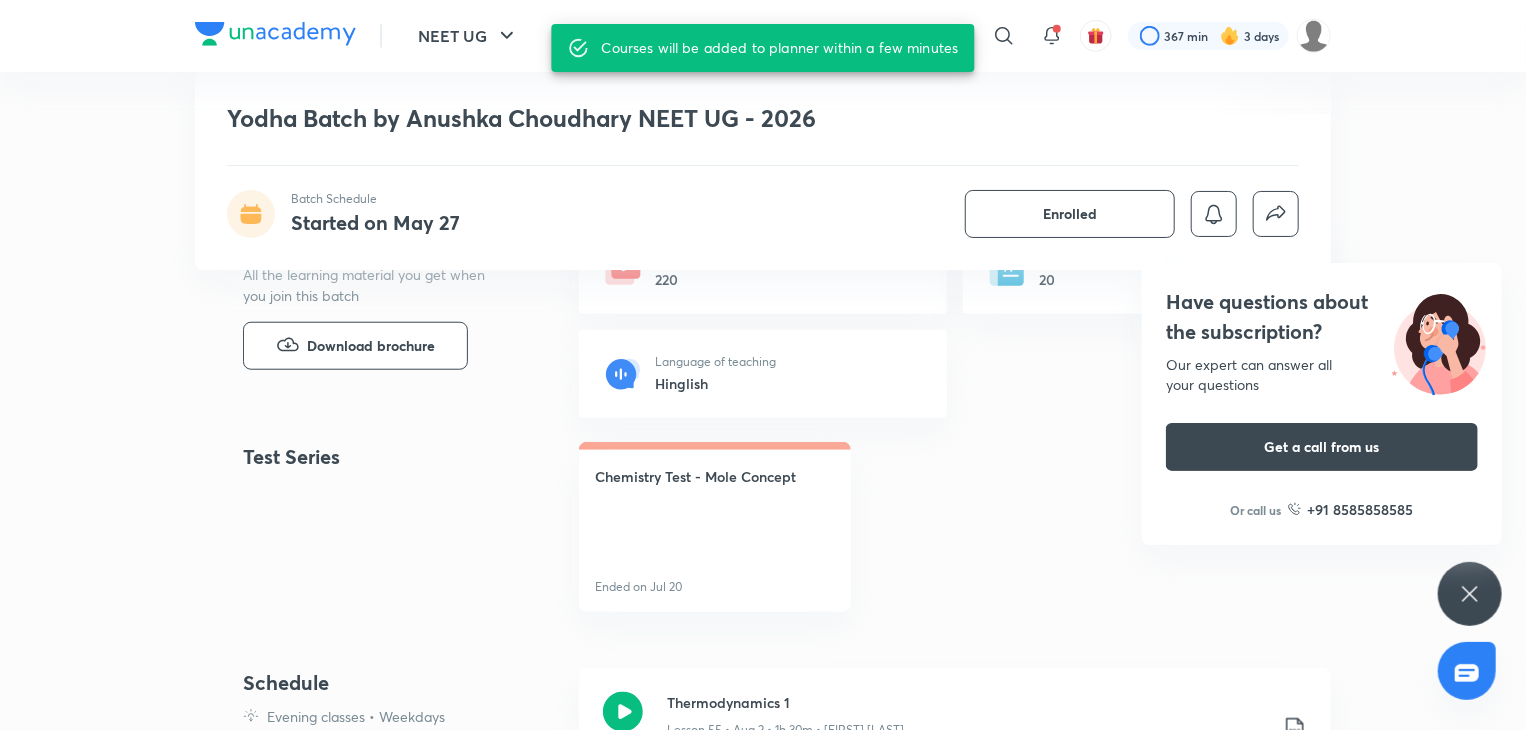 scroll, scrollTop: 704, scrollLeft: 0, axis: vertical 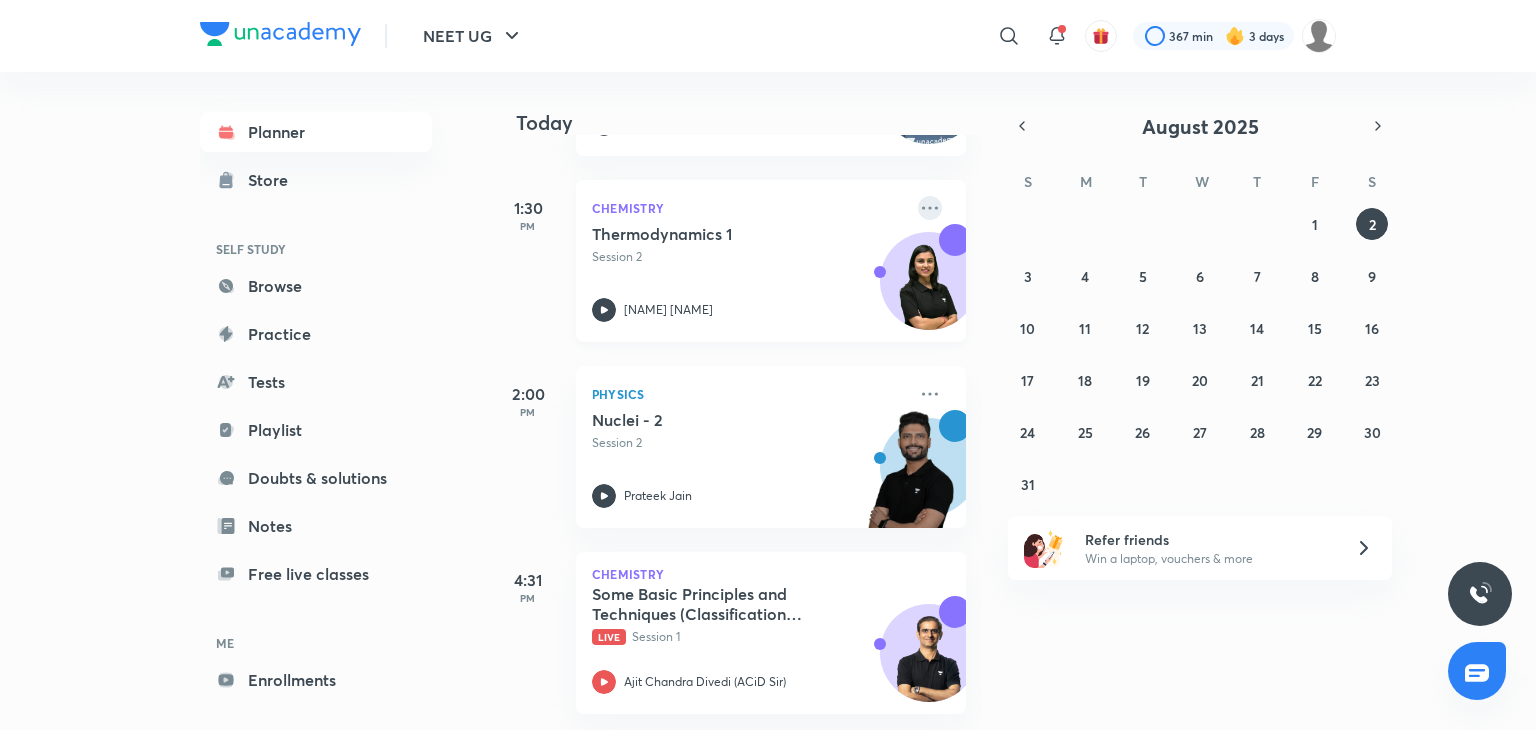 click 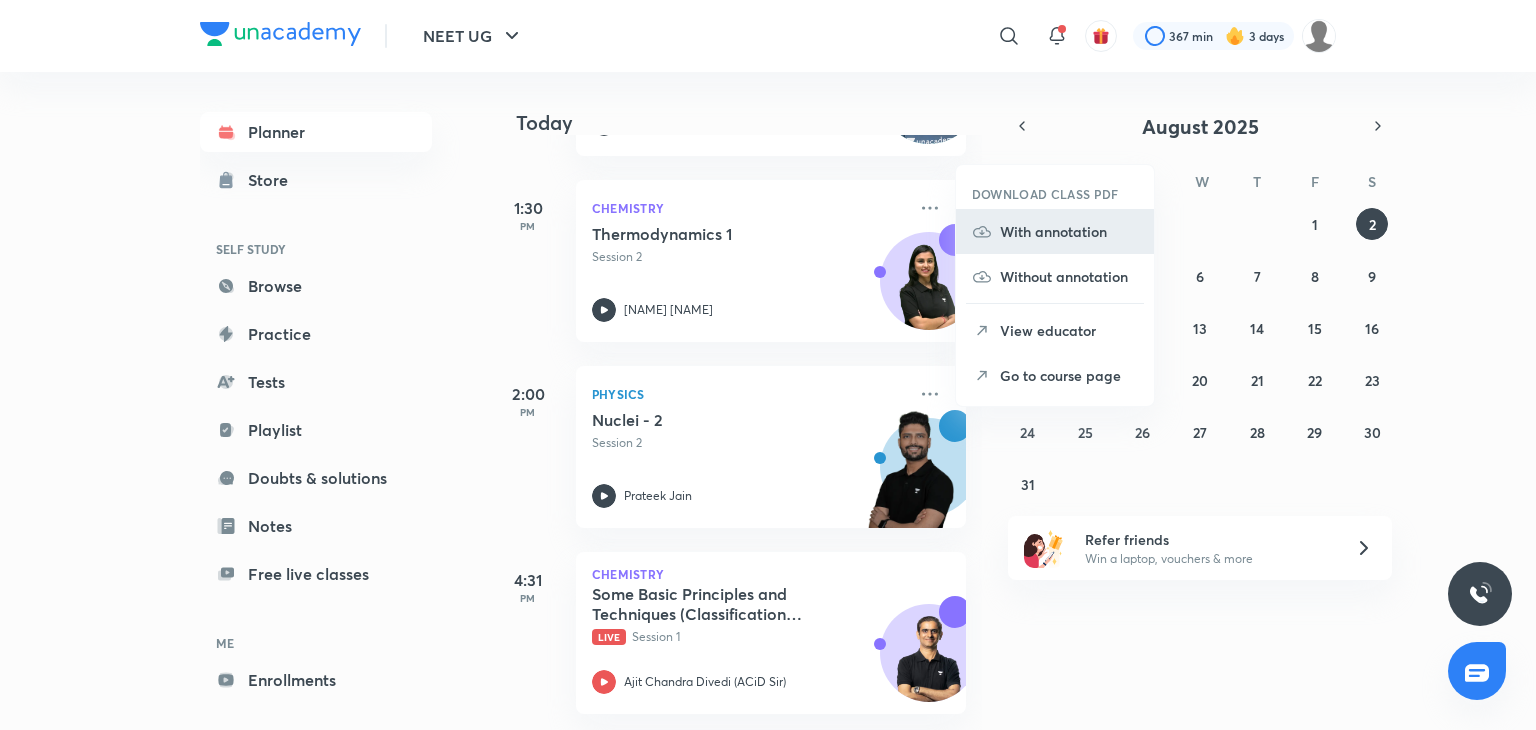 click on "With annotation" at bounding box center [1069, 231] 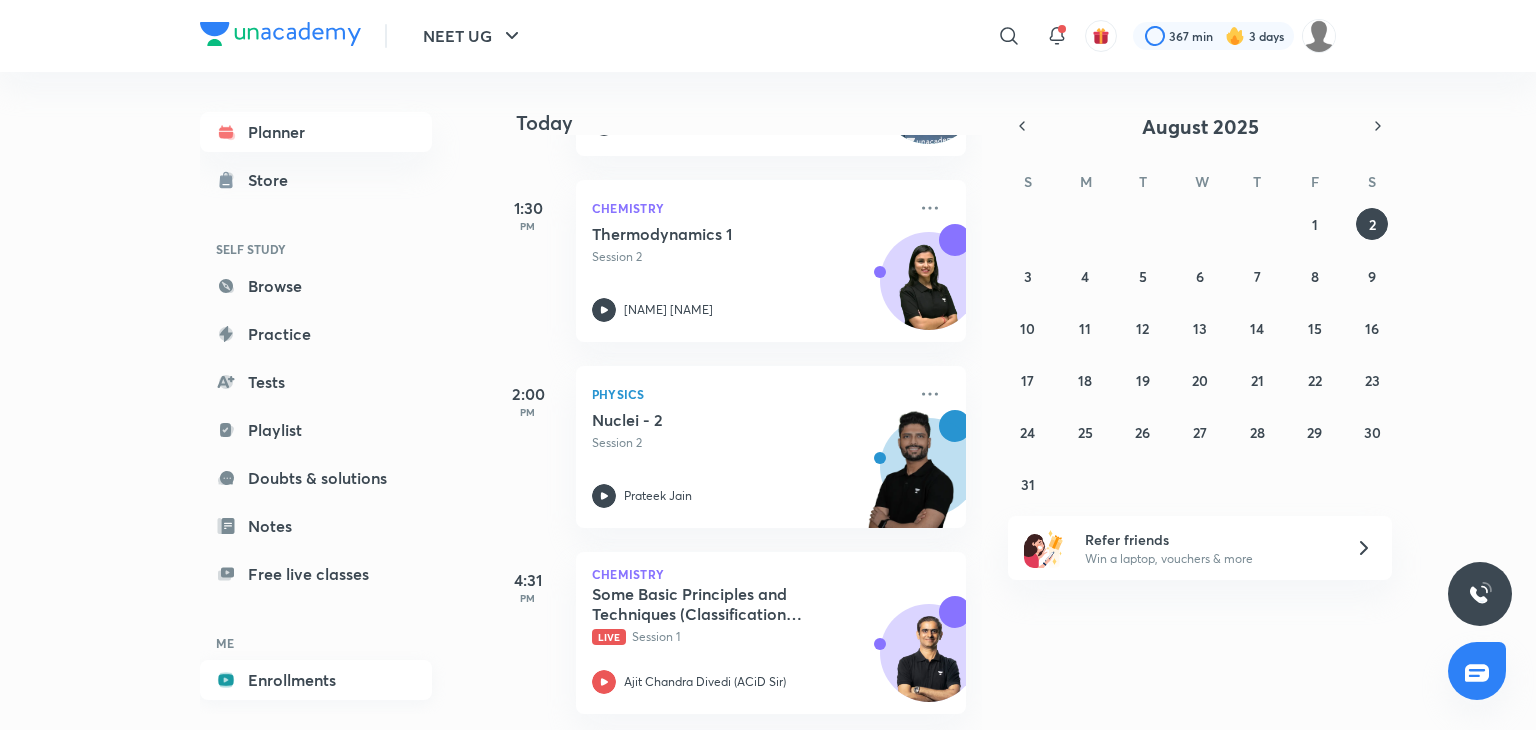 click on "Enrollments" at bounding box center [316, 680] 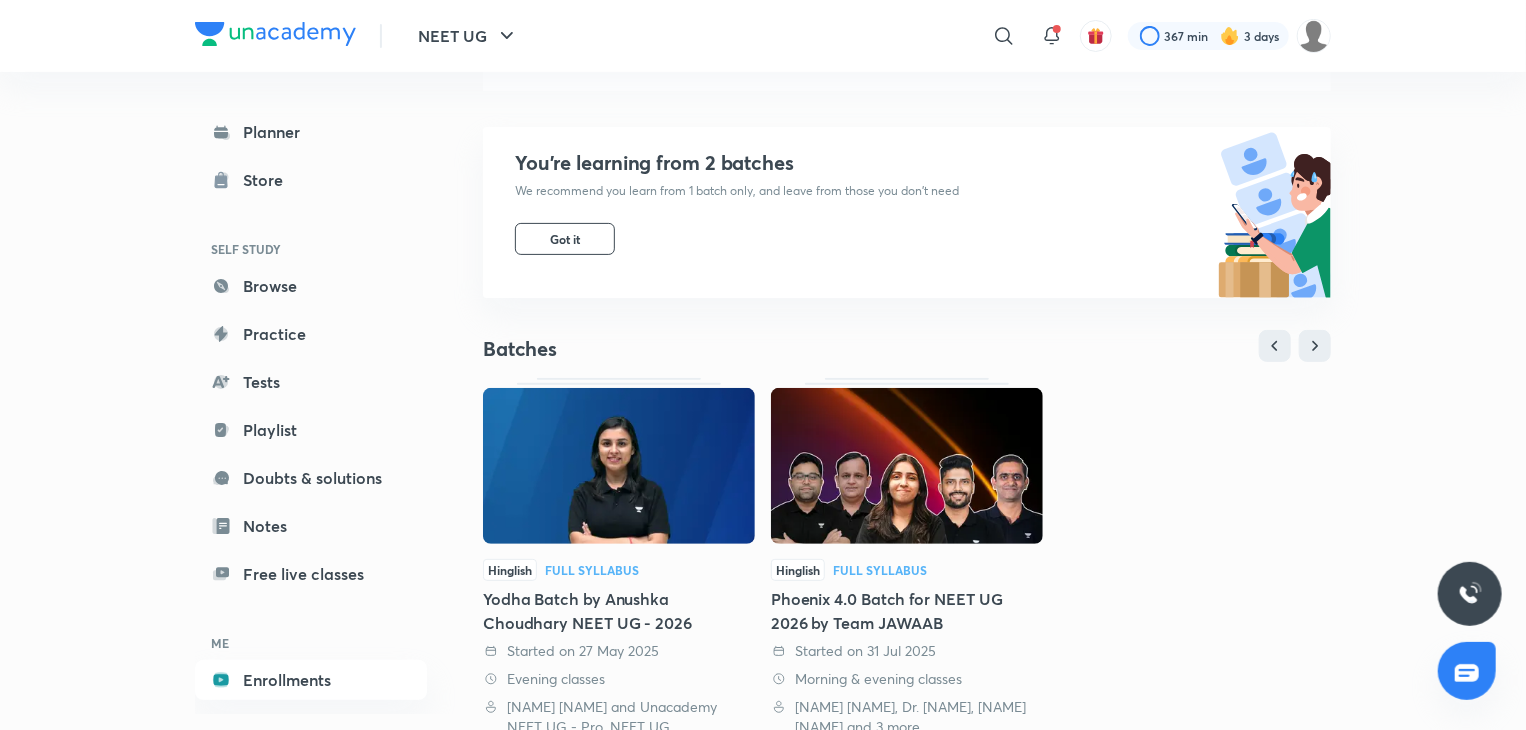 scroll, scrollTop: 136, scrollLeft: 0, axis: vertical 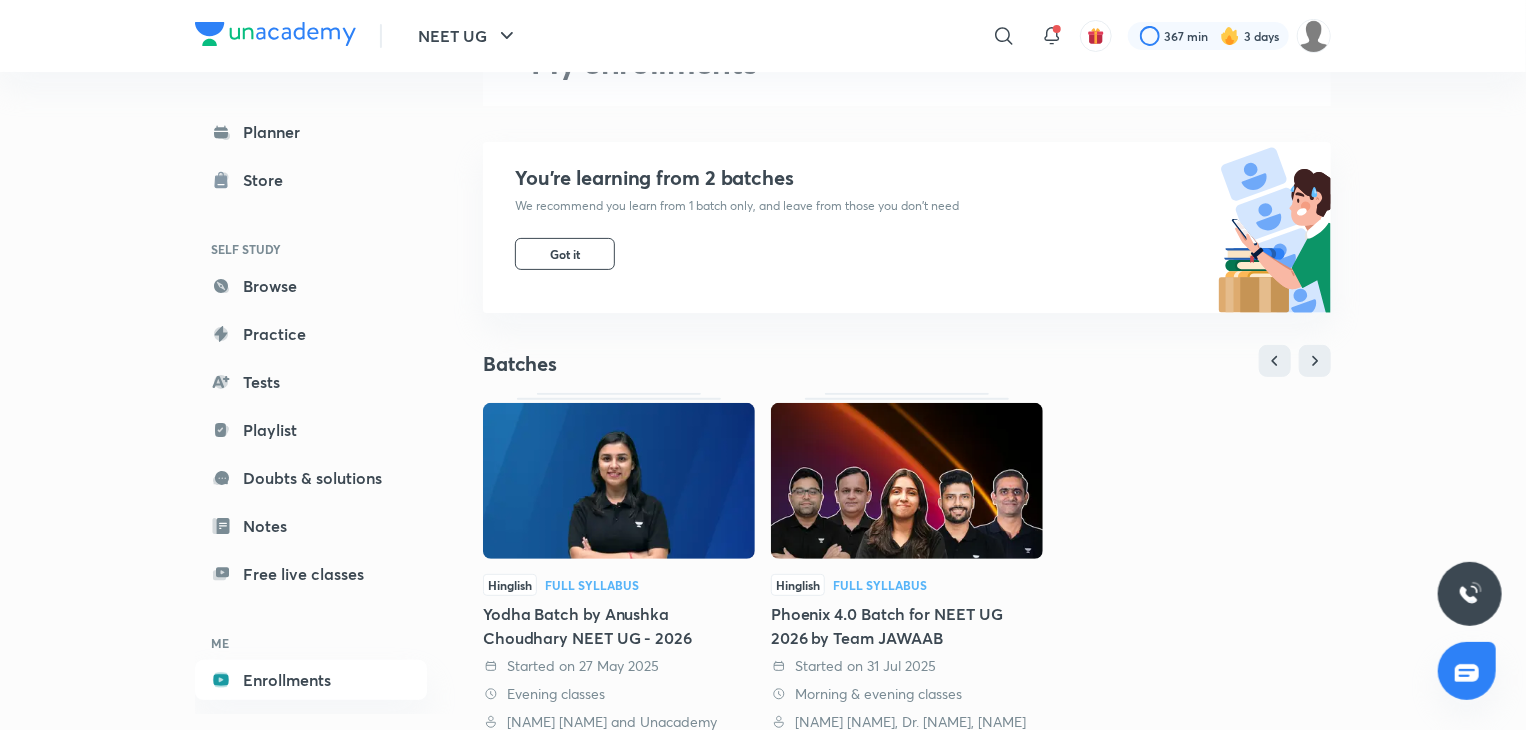 click at bounding box center (619, 481) 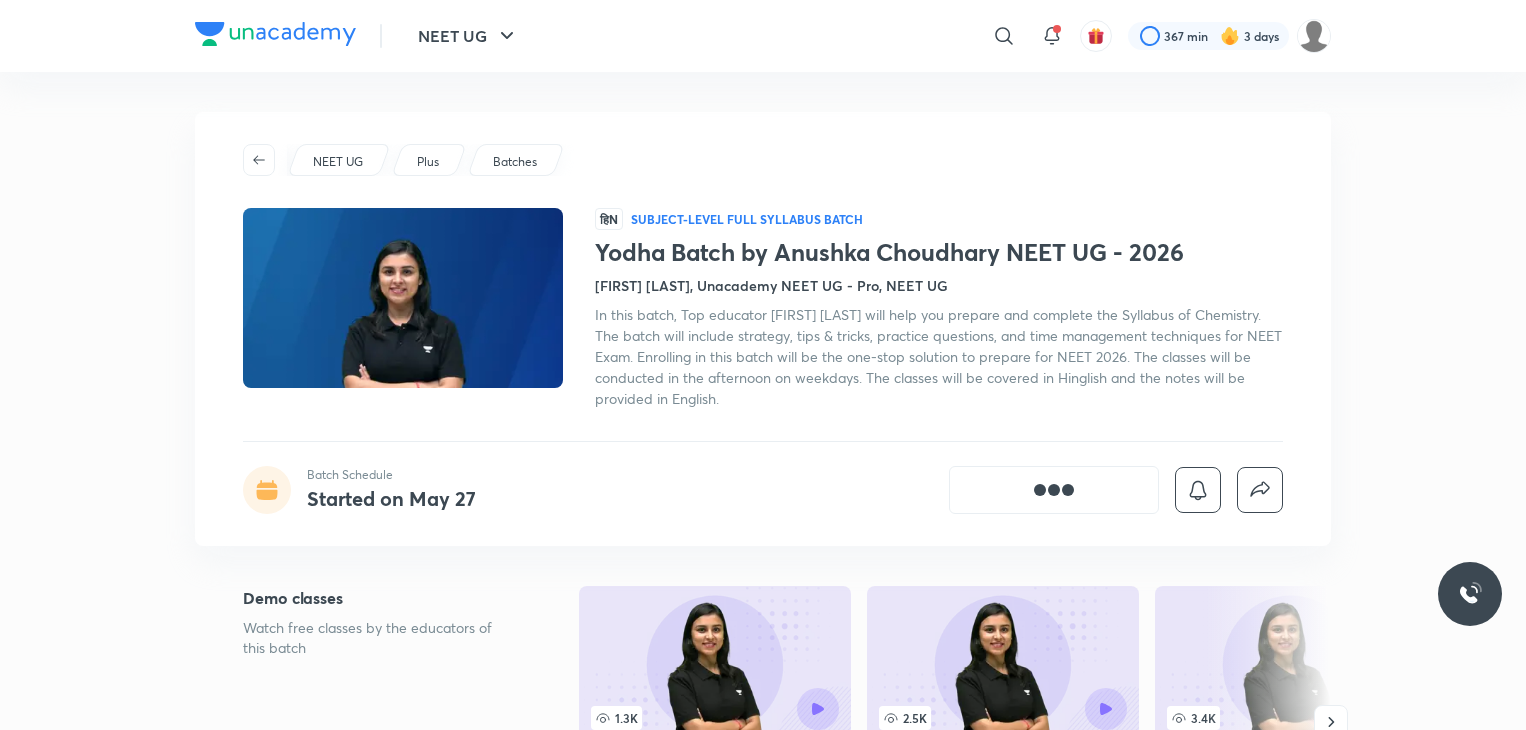 scroll, scrollTop: 0, scrollLeft: 0, axis: both 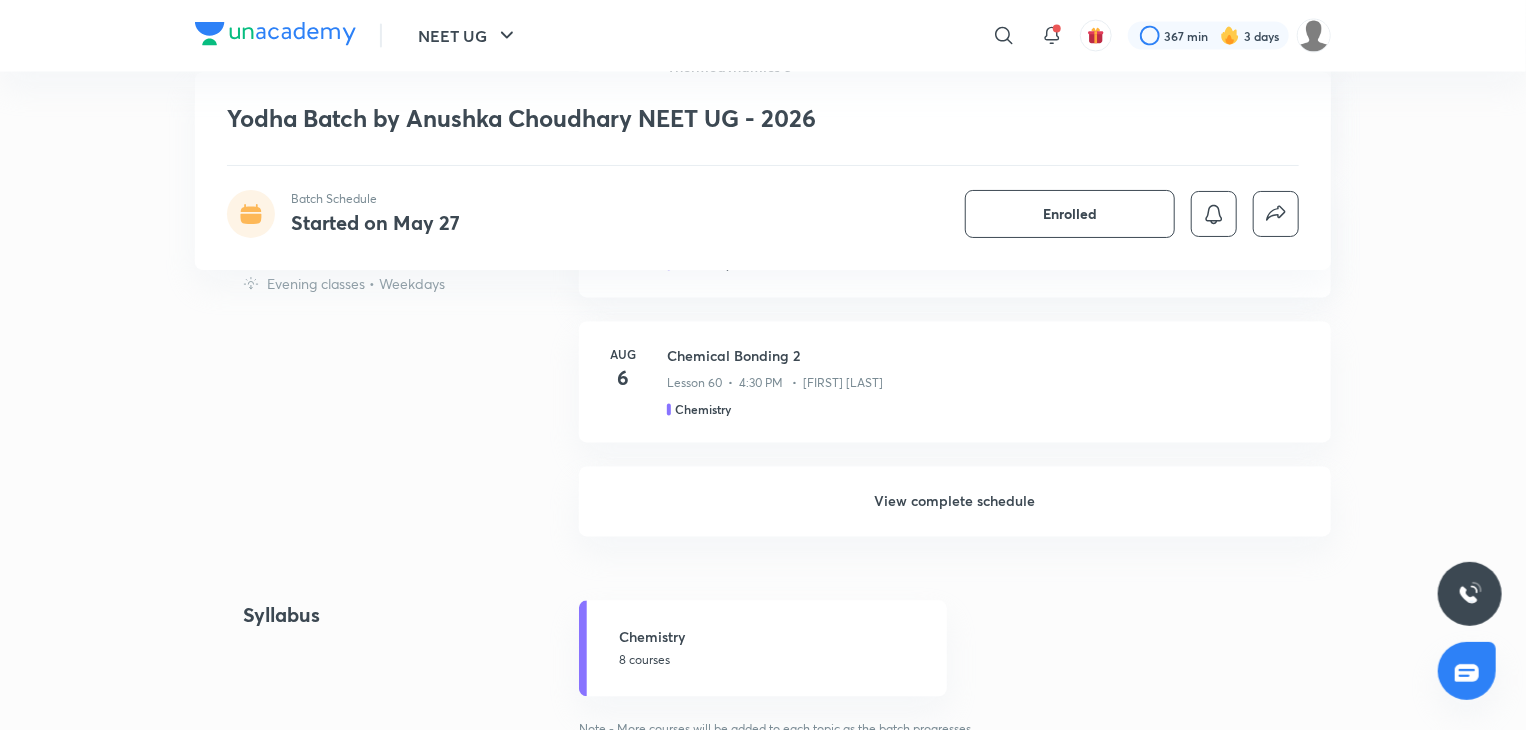 click on "View complete schedule" at bounding box center (955, 502) 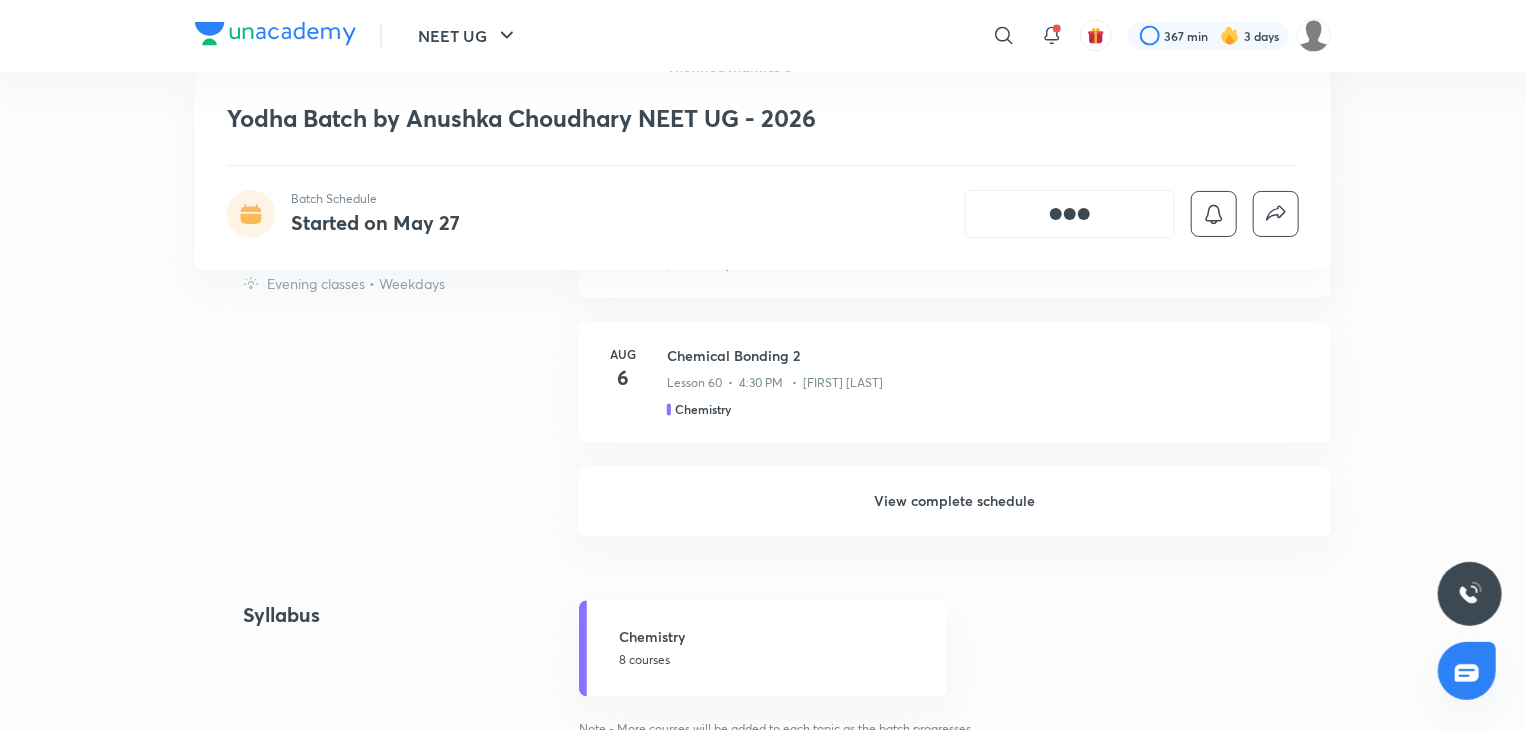 click on "View complete schedule" at bounding box center [955, 502] 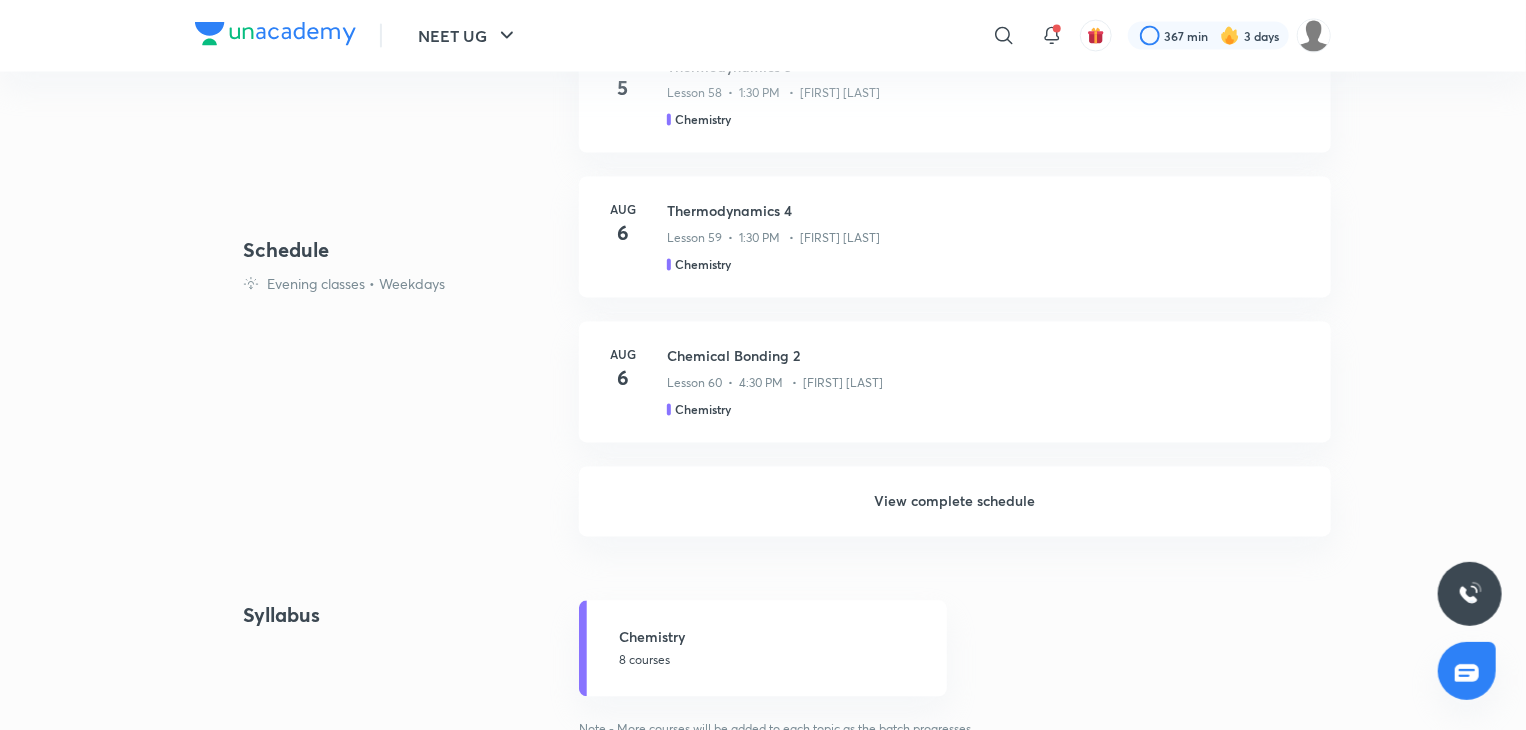 scroll, scrollTop: 0, scrollLeft: 0, axis: both 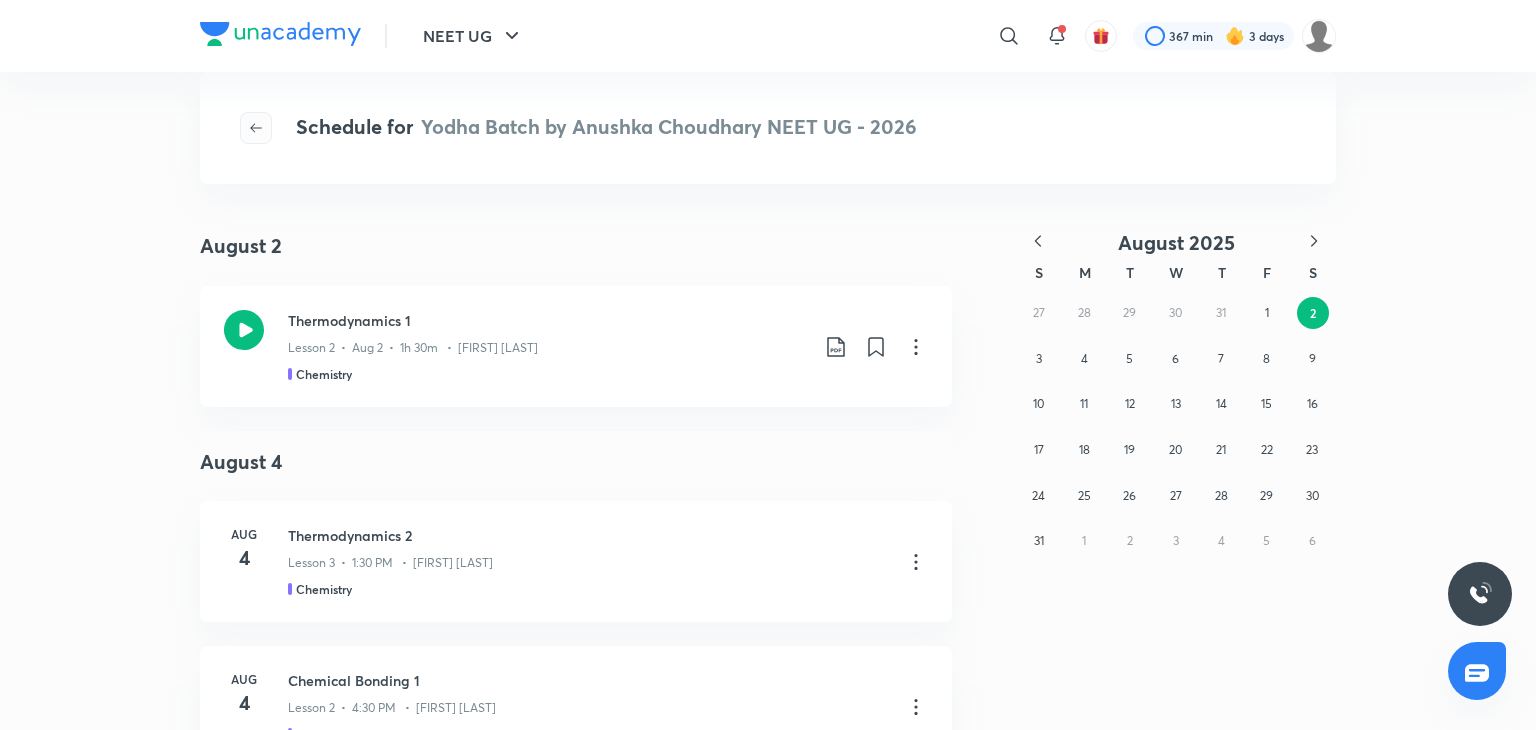 click at bounding box center (256, 128) 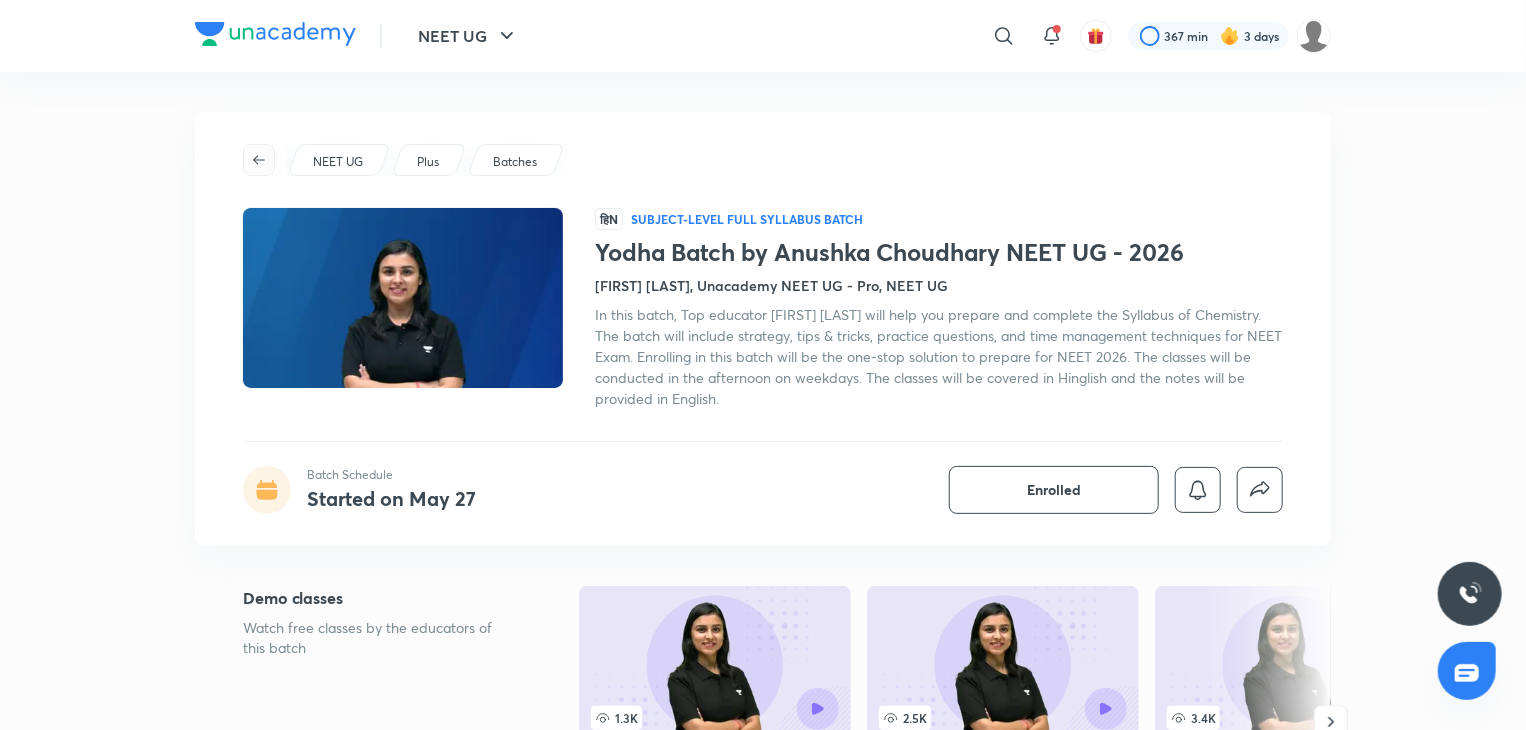 click 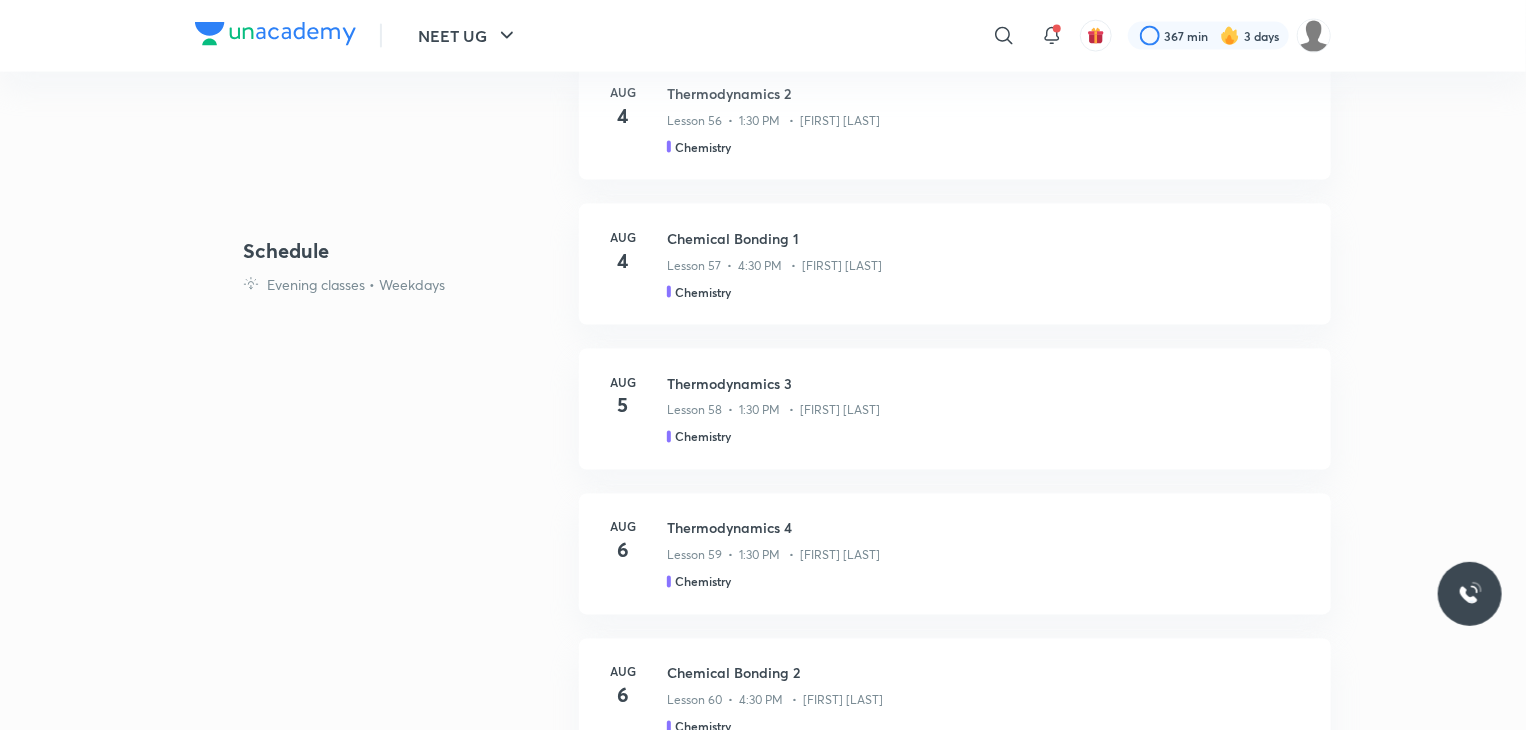 scroll, scrollTop: 0, scrollLeft: 0, axis: both 